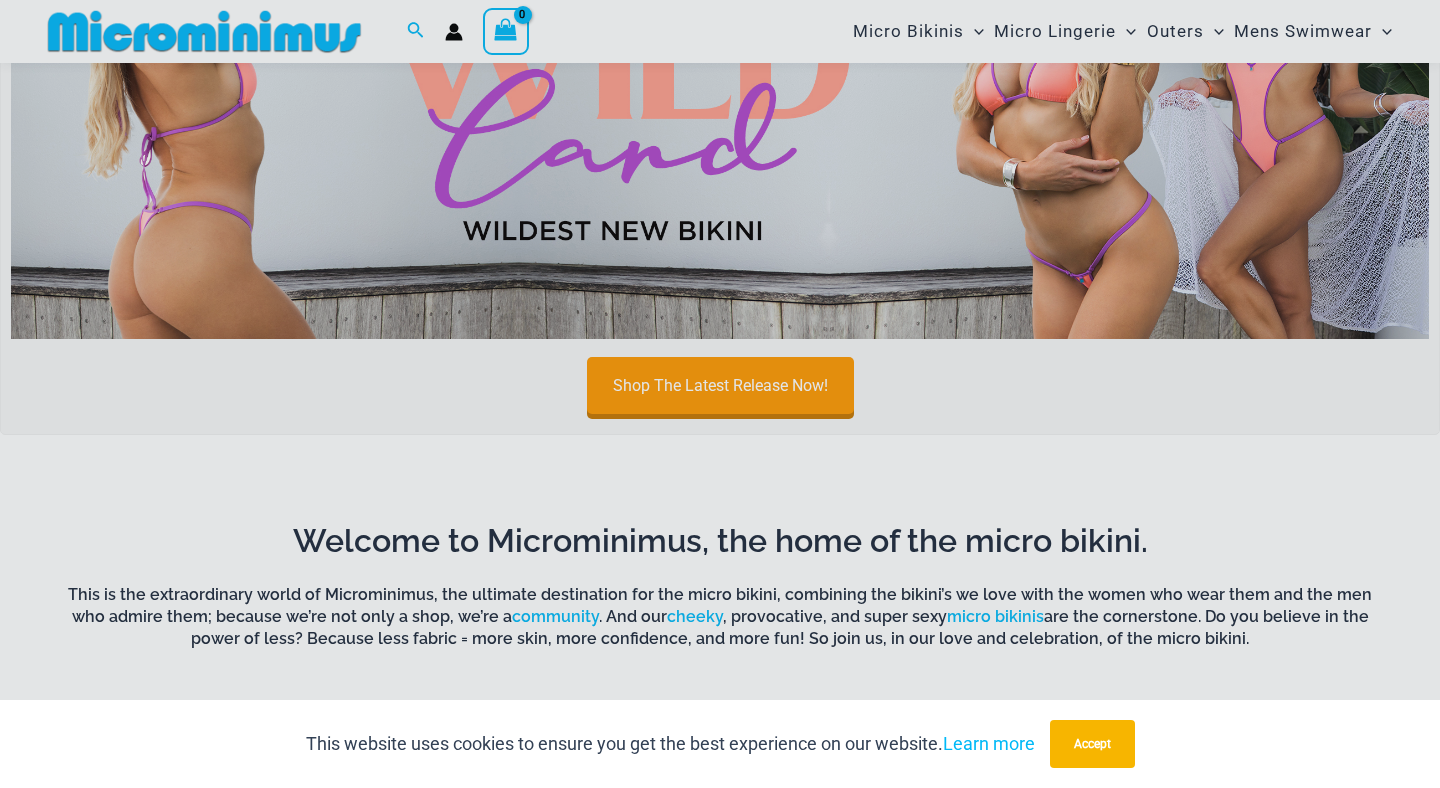 scroll, scrollTop: 1086, scrollLeft: 0, axis: vertical 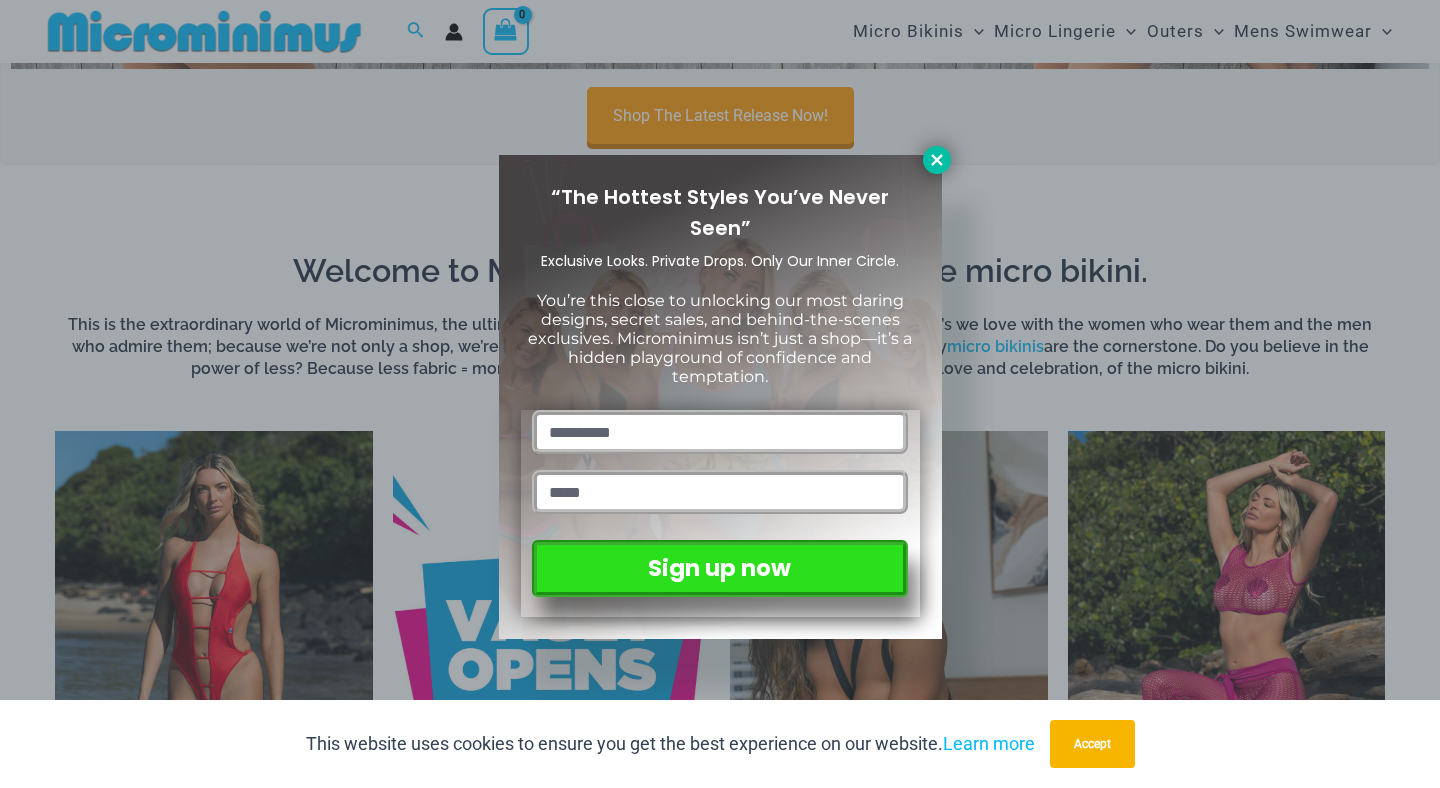 click 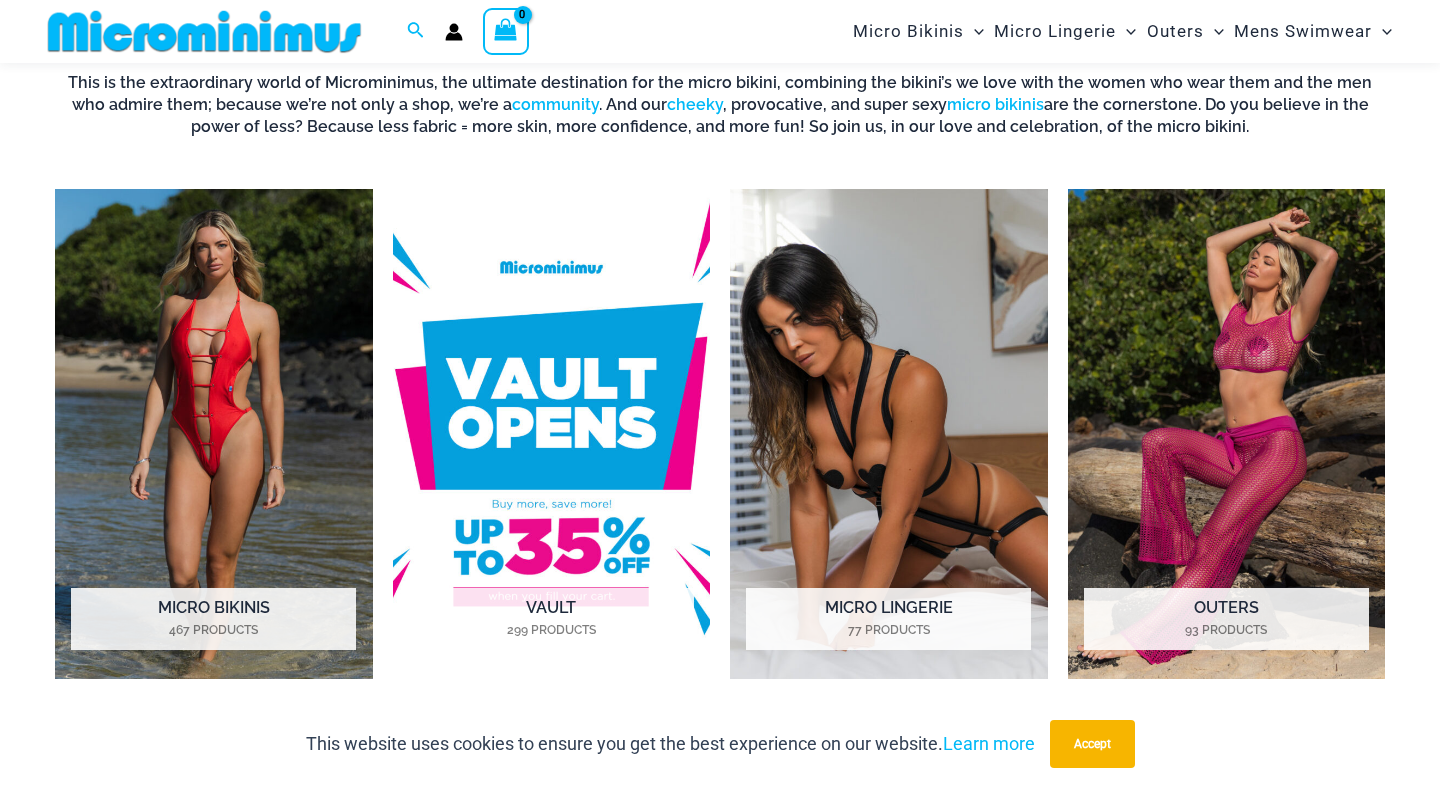 scroll, scrollTop: 1332, scrollLeft: 0, axis: vertical 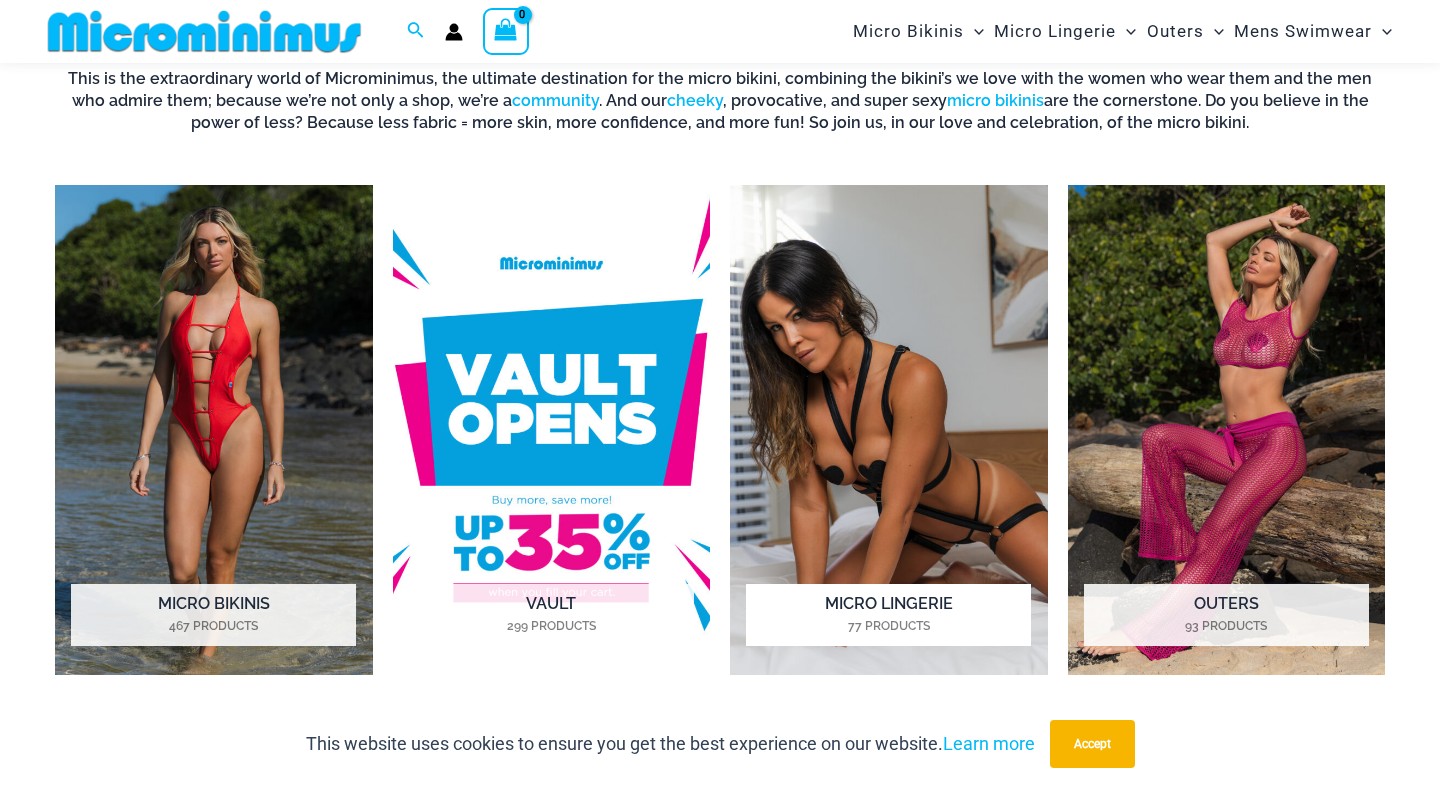 click on "77 Products" at bounding box center [888, 626] 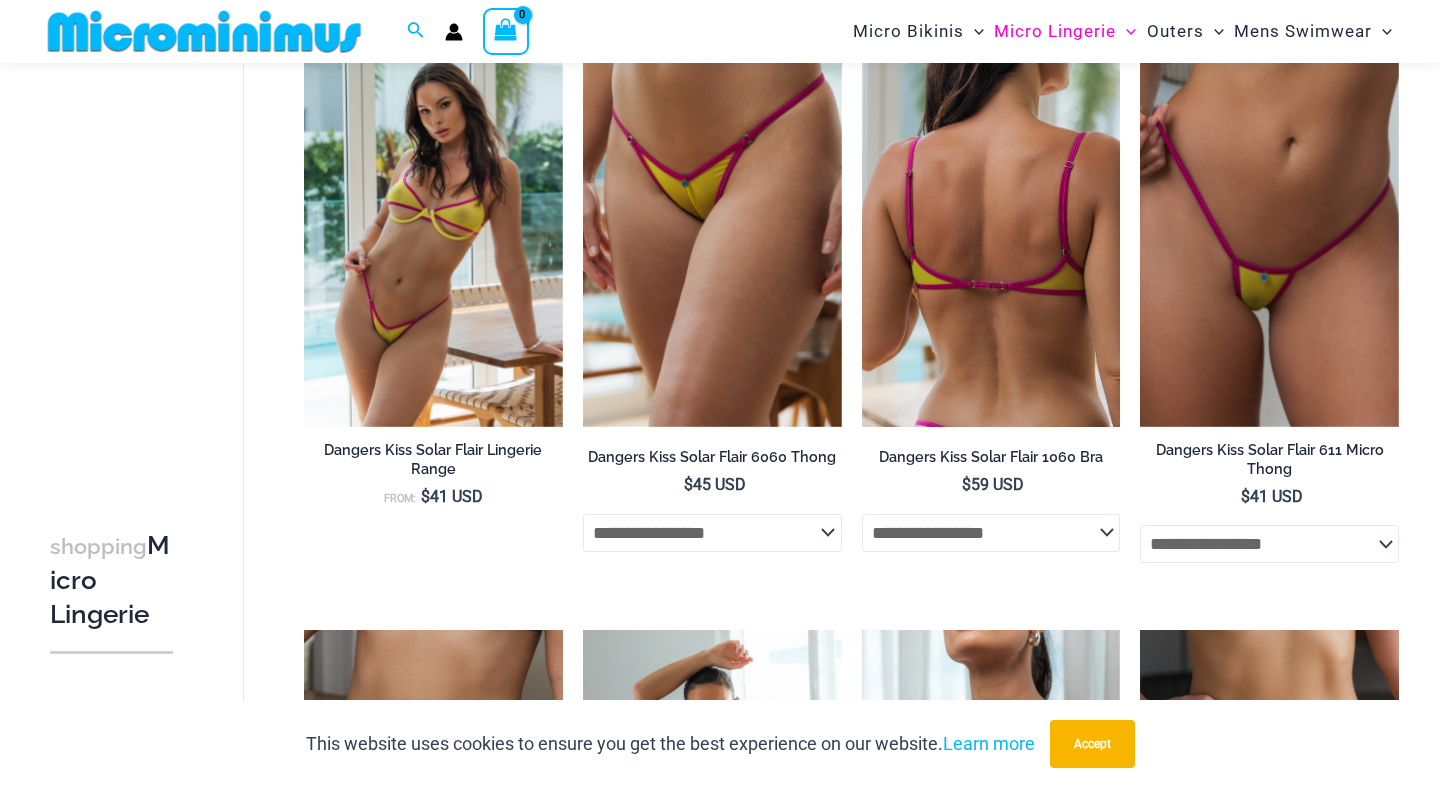 scroll, scrollTop: 3893, scrollLeft: 0, axis: vertical 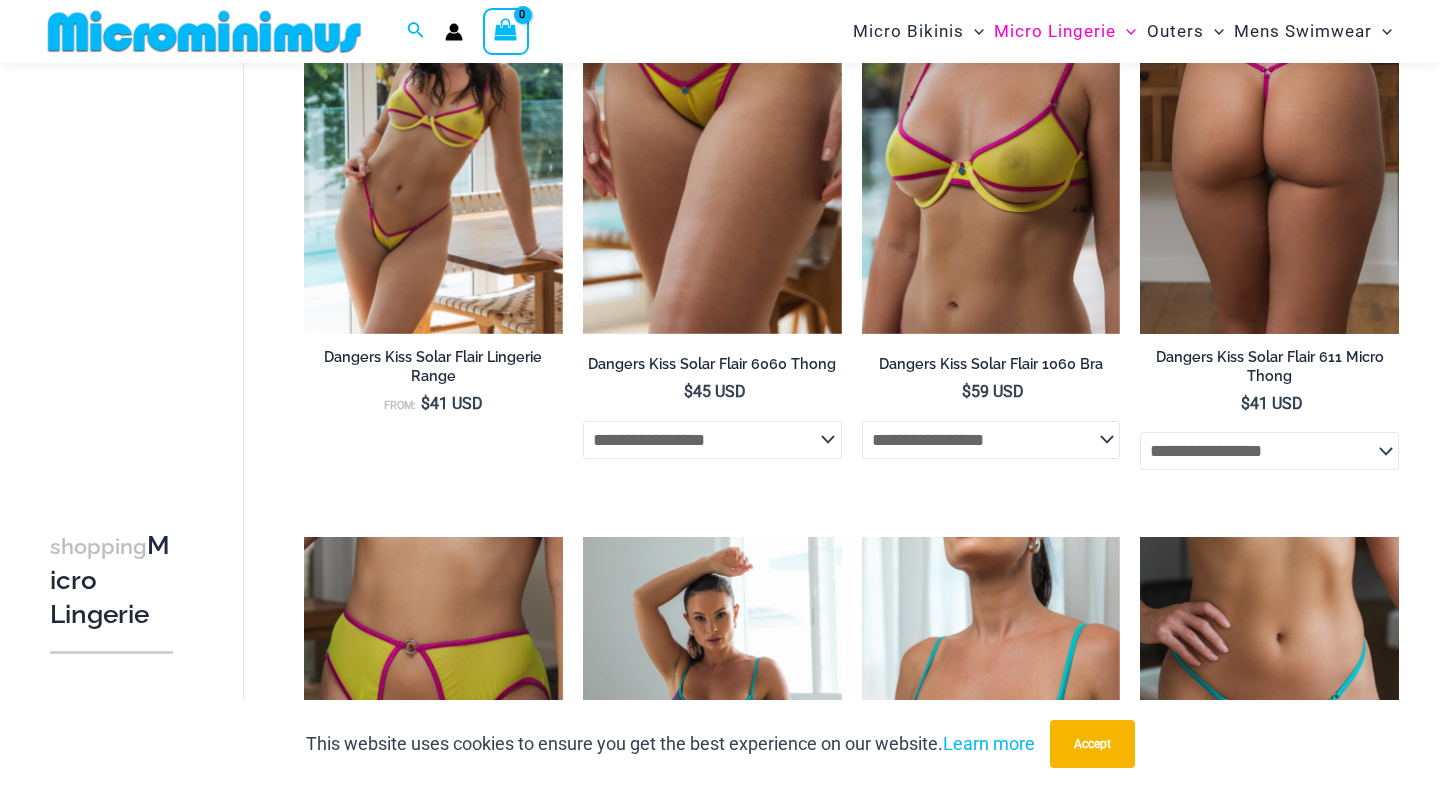 click at bounding box center [1269, 139] 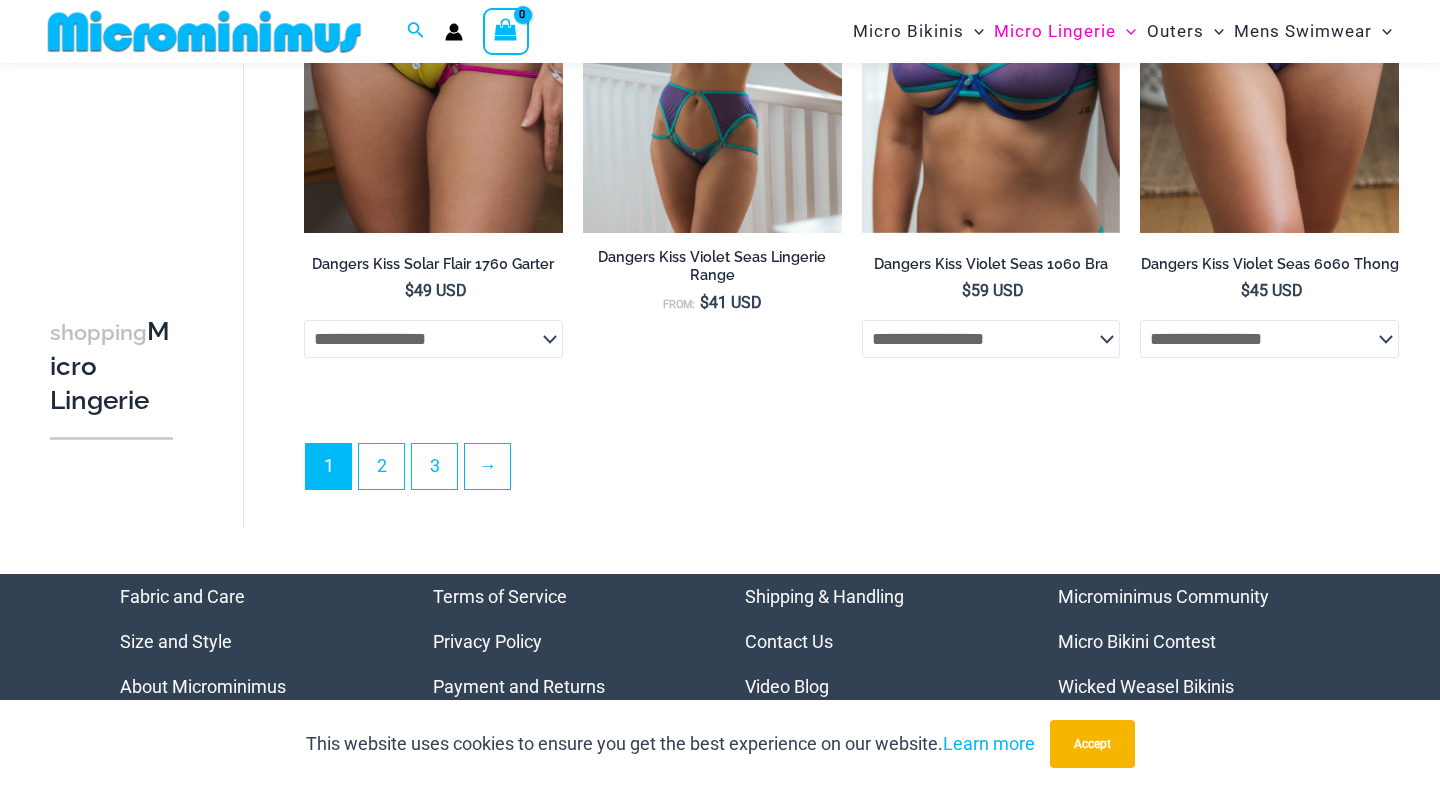 scroll, scrollTop: 4614, scrollLeft: 0, axis: vertical 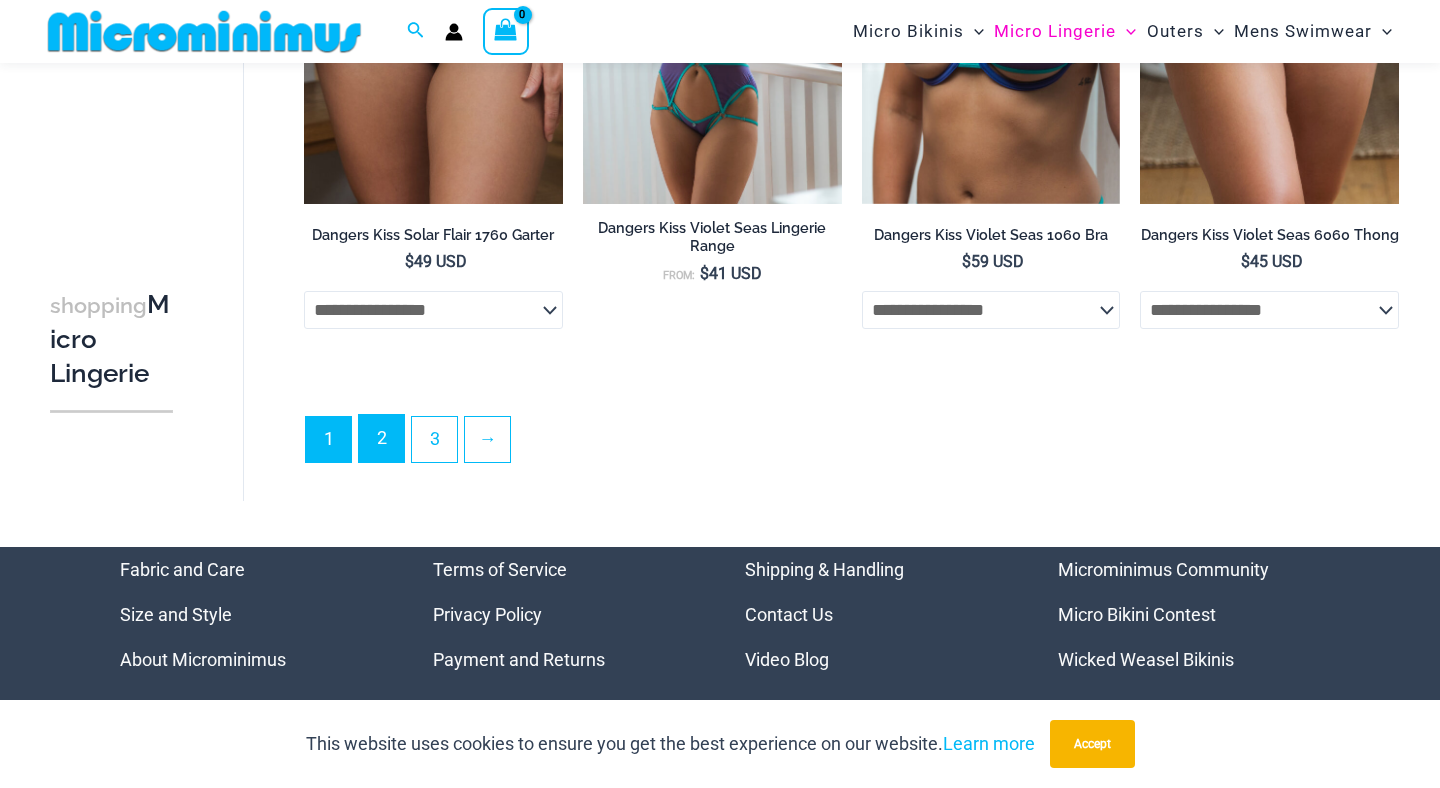 click on "2" at bounding box center [381, 438] 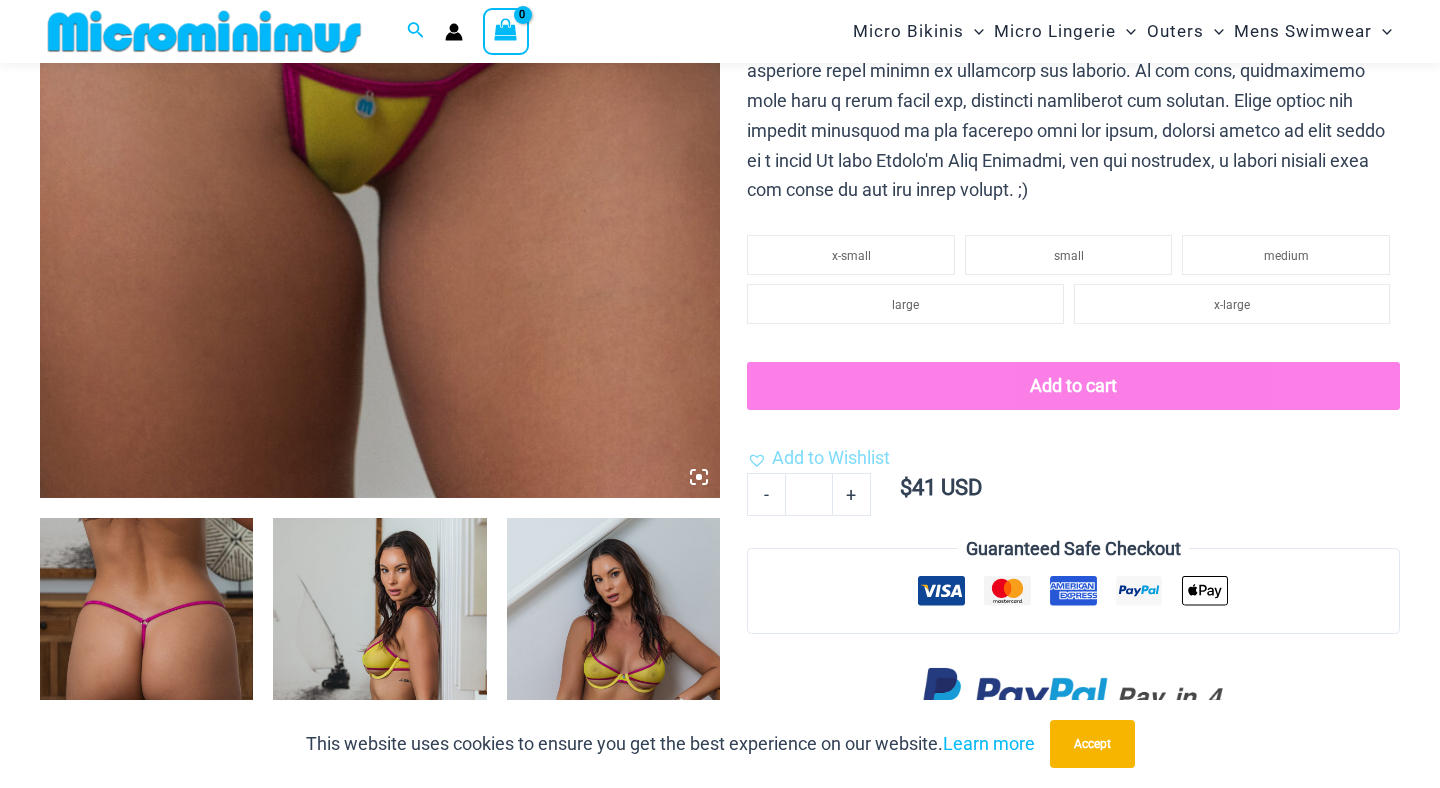 scroll, scrollTop: 1129, scrollLeft: 0, axis: vertical 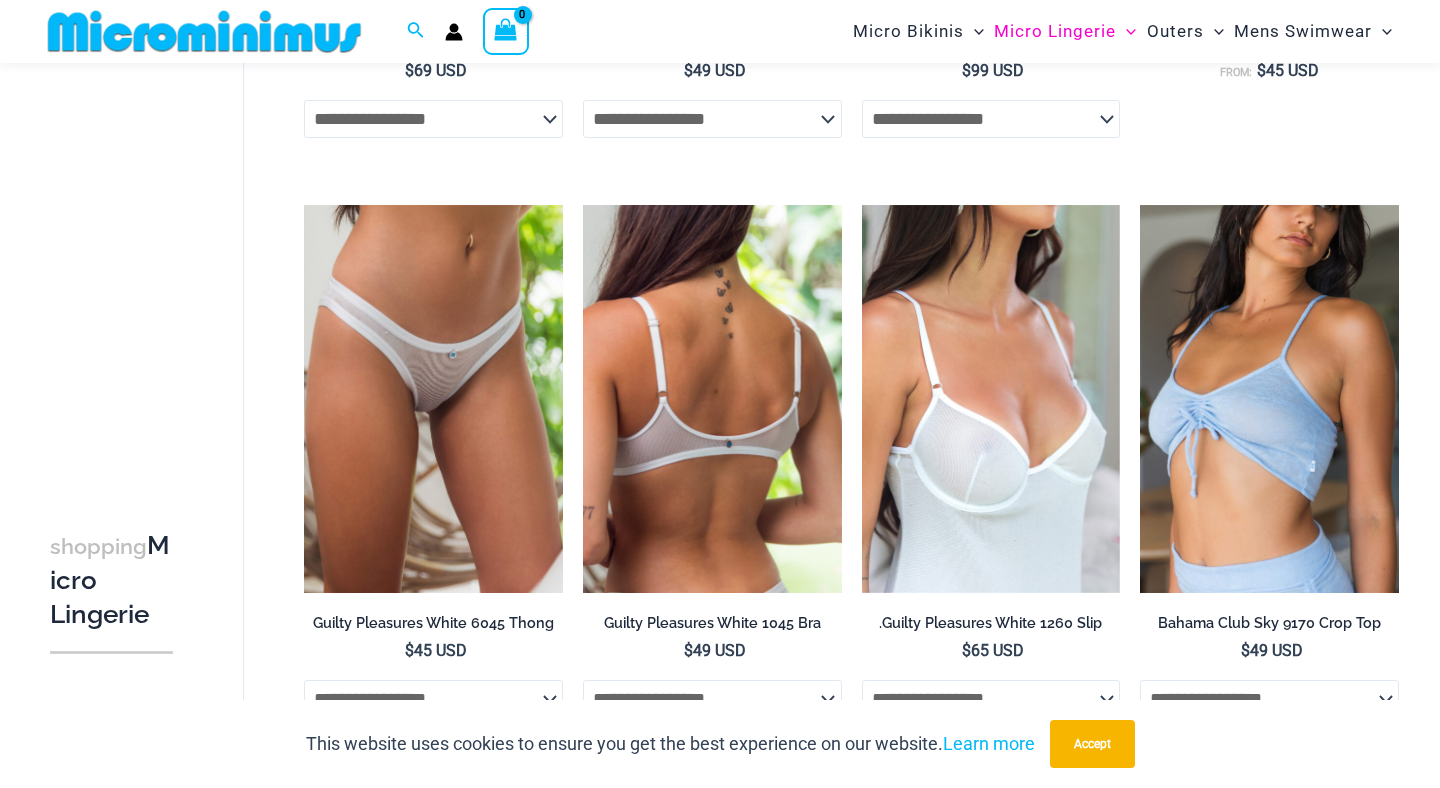 click at bounding box center [712, 399] 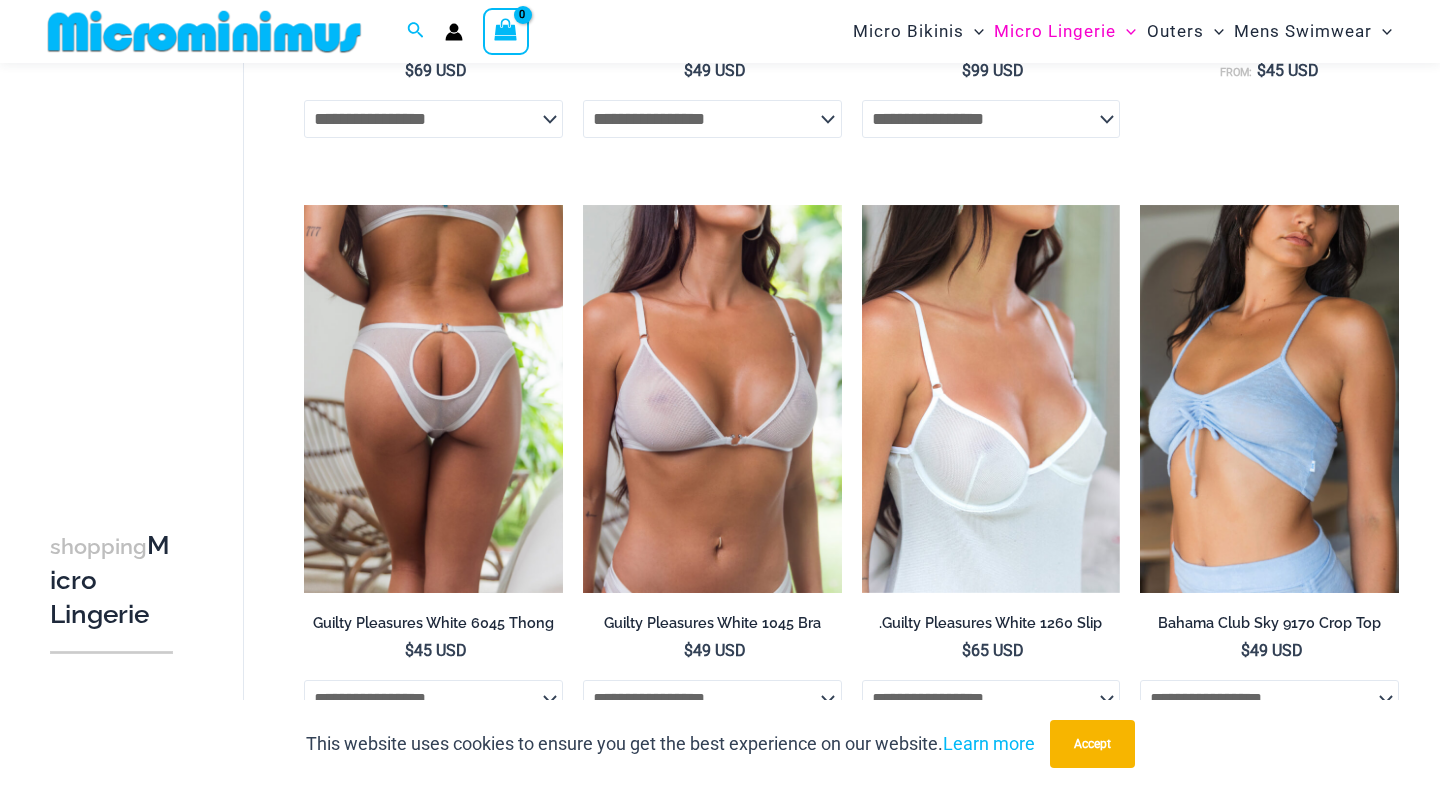 click at bounding box center (433, 399) 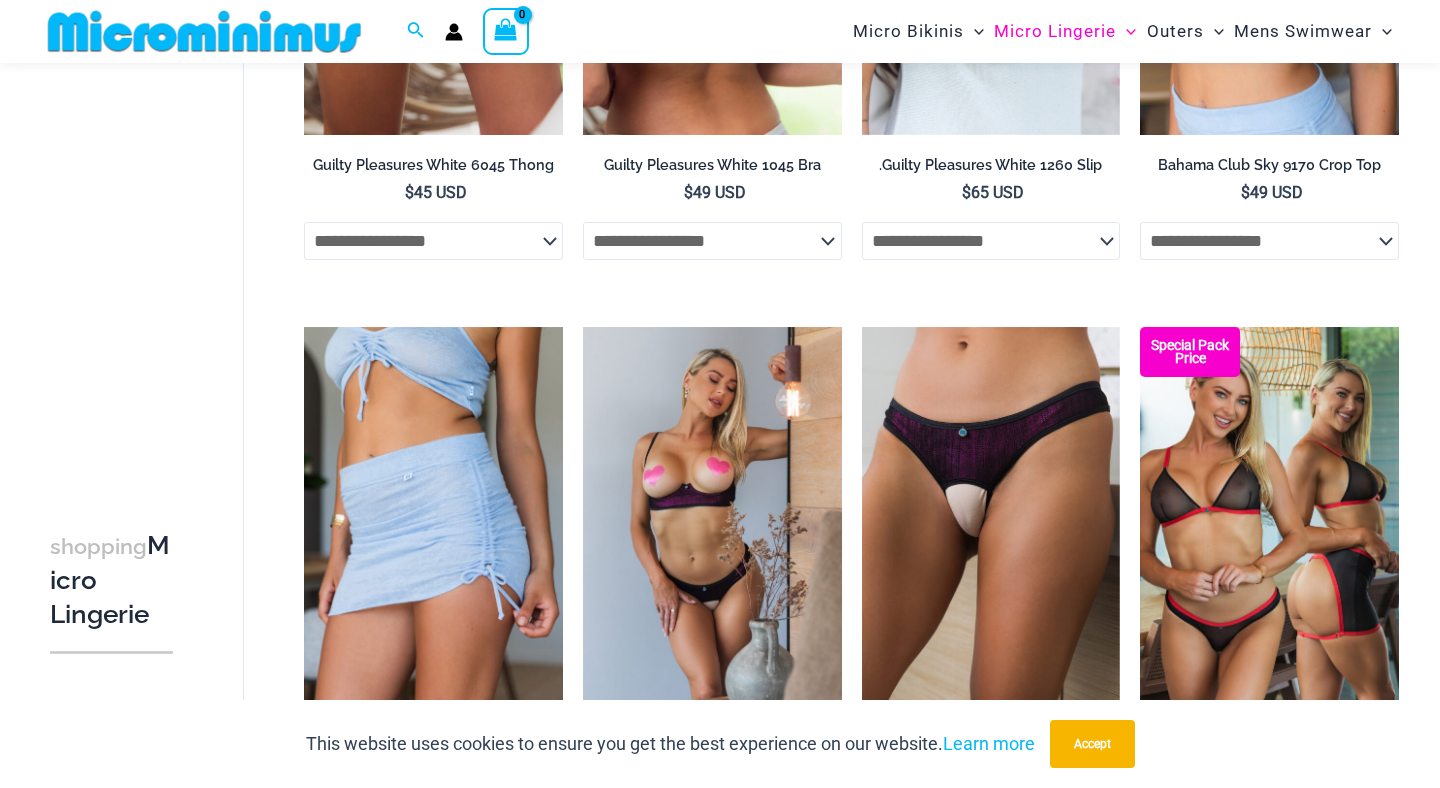 scroll, scrollTop: 1790, scrollLeft: 0, axis: vertical 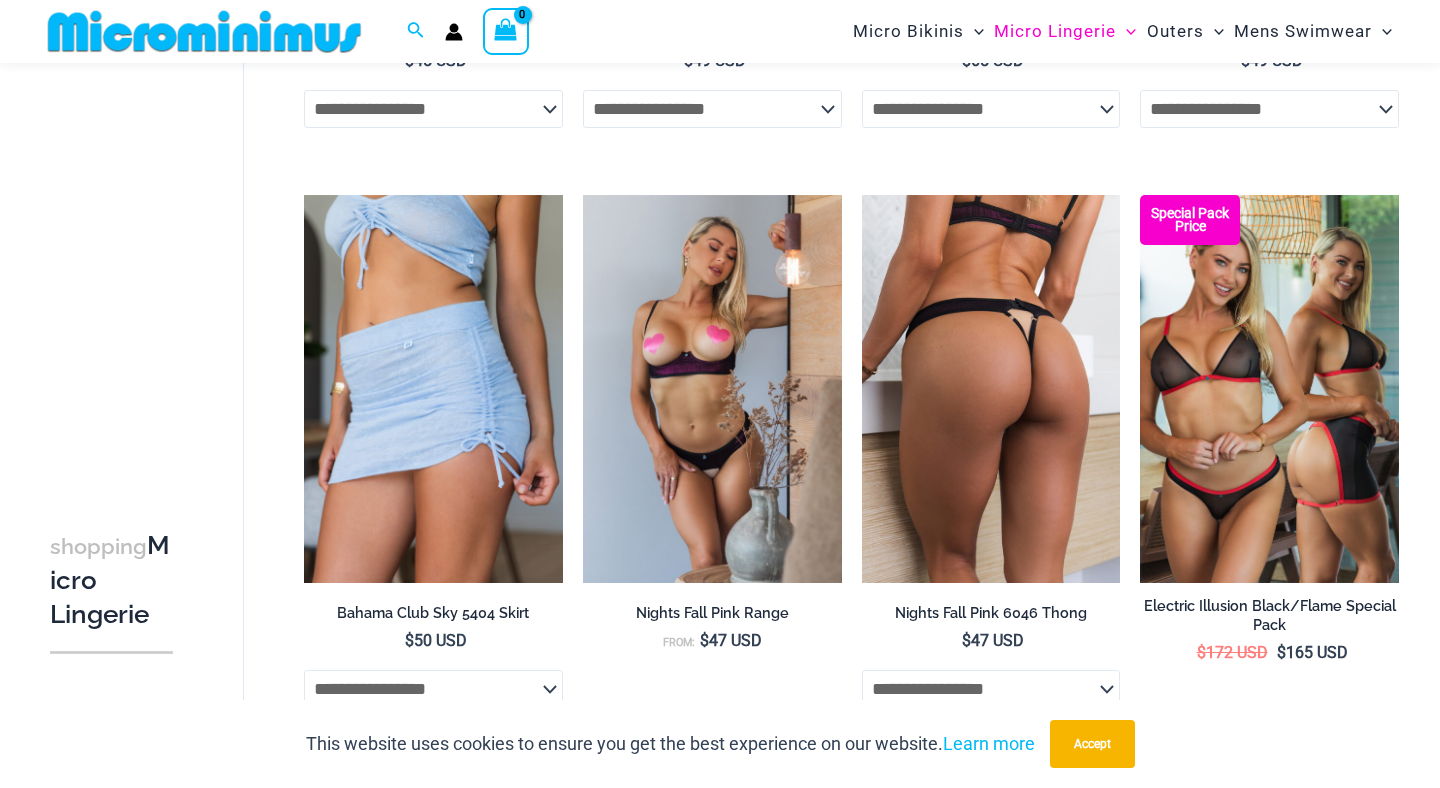 click at bounding box center (991, 389) 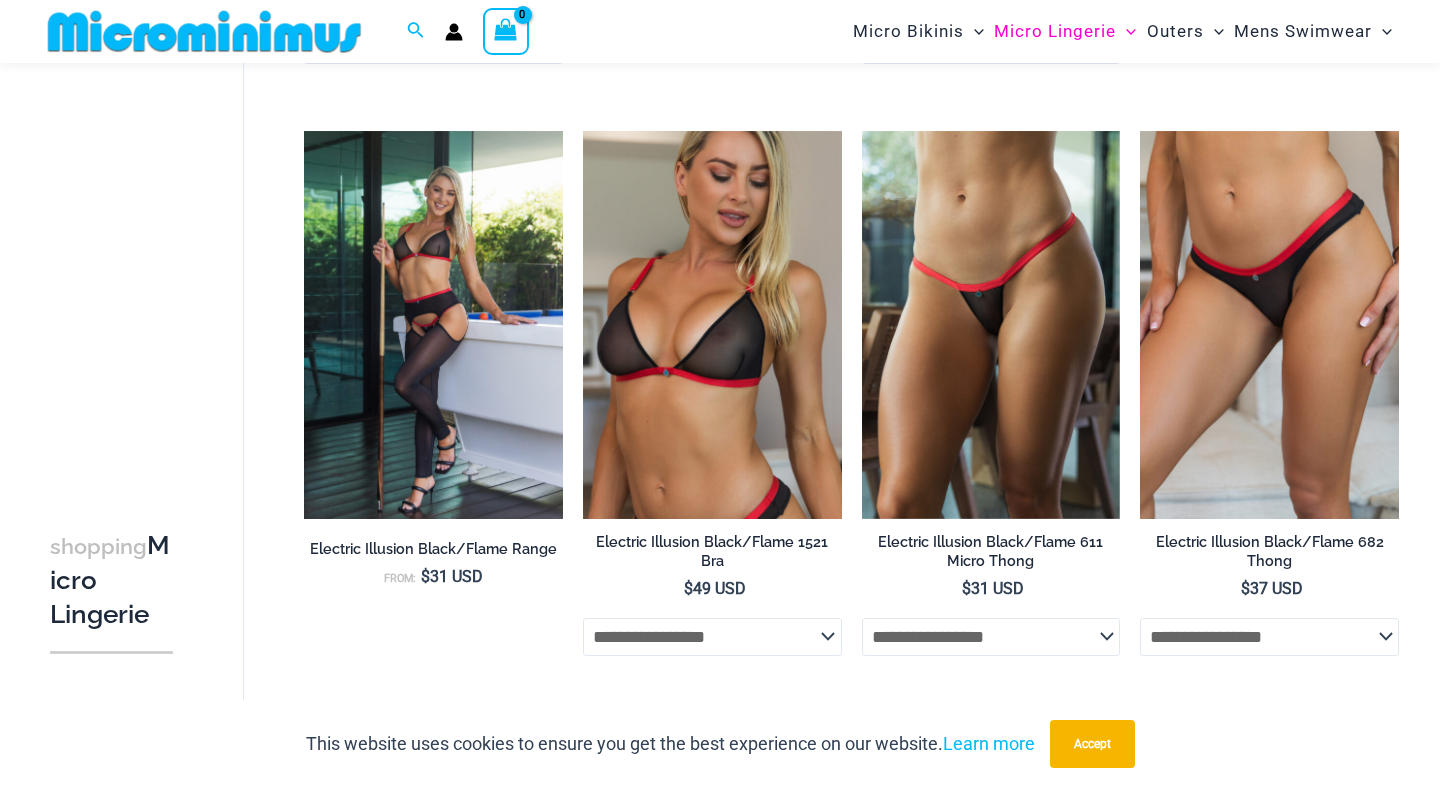 scroll, scrollTop: 2436, scrollLeft: 0, axis: vertical 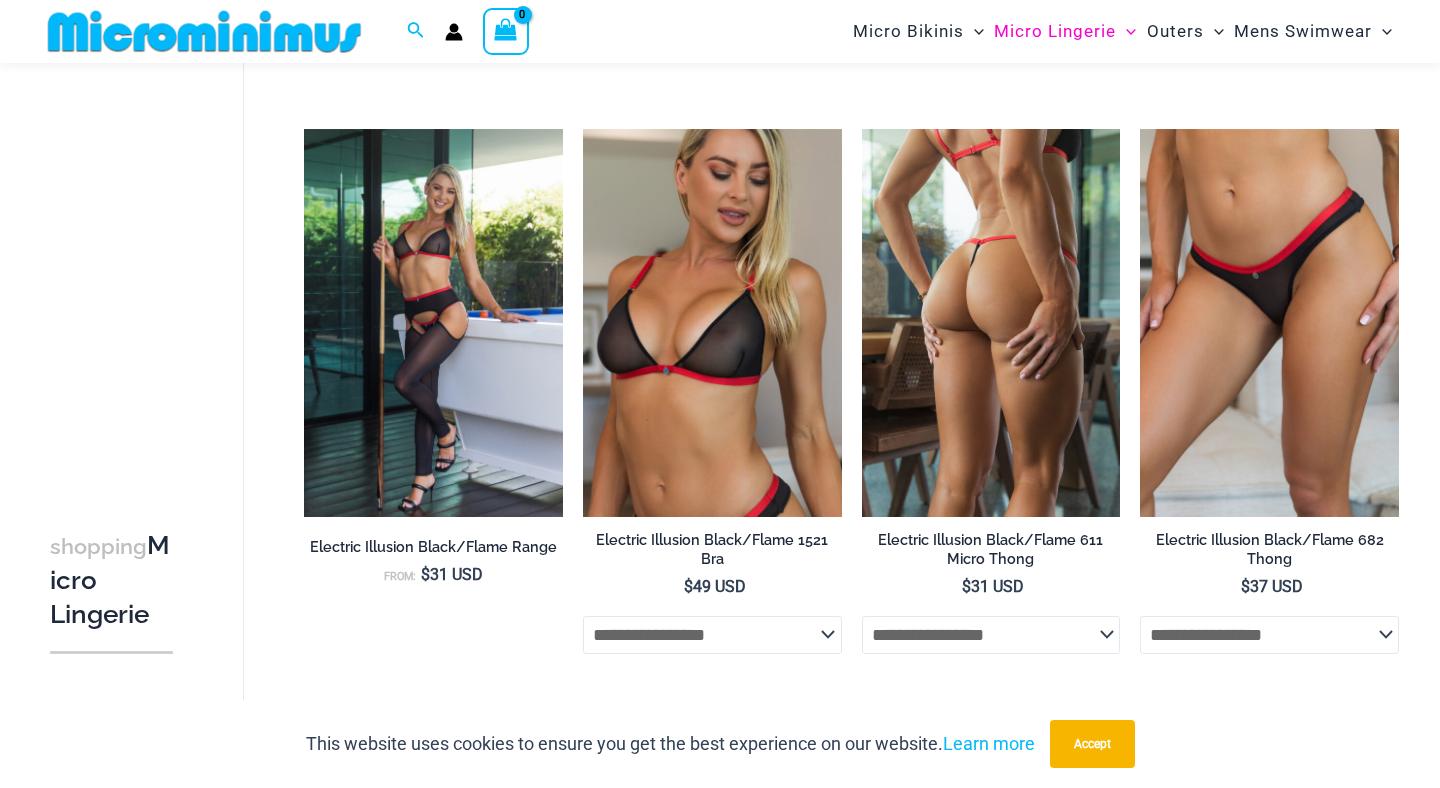 click at bounding box center (991, 323) 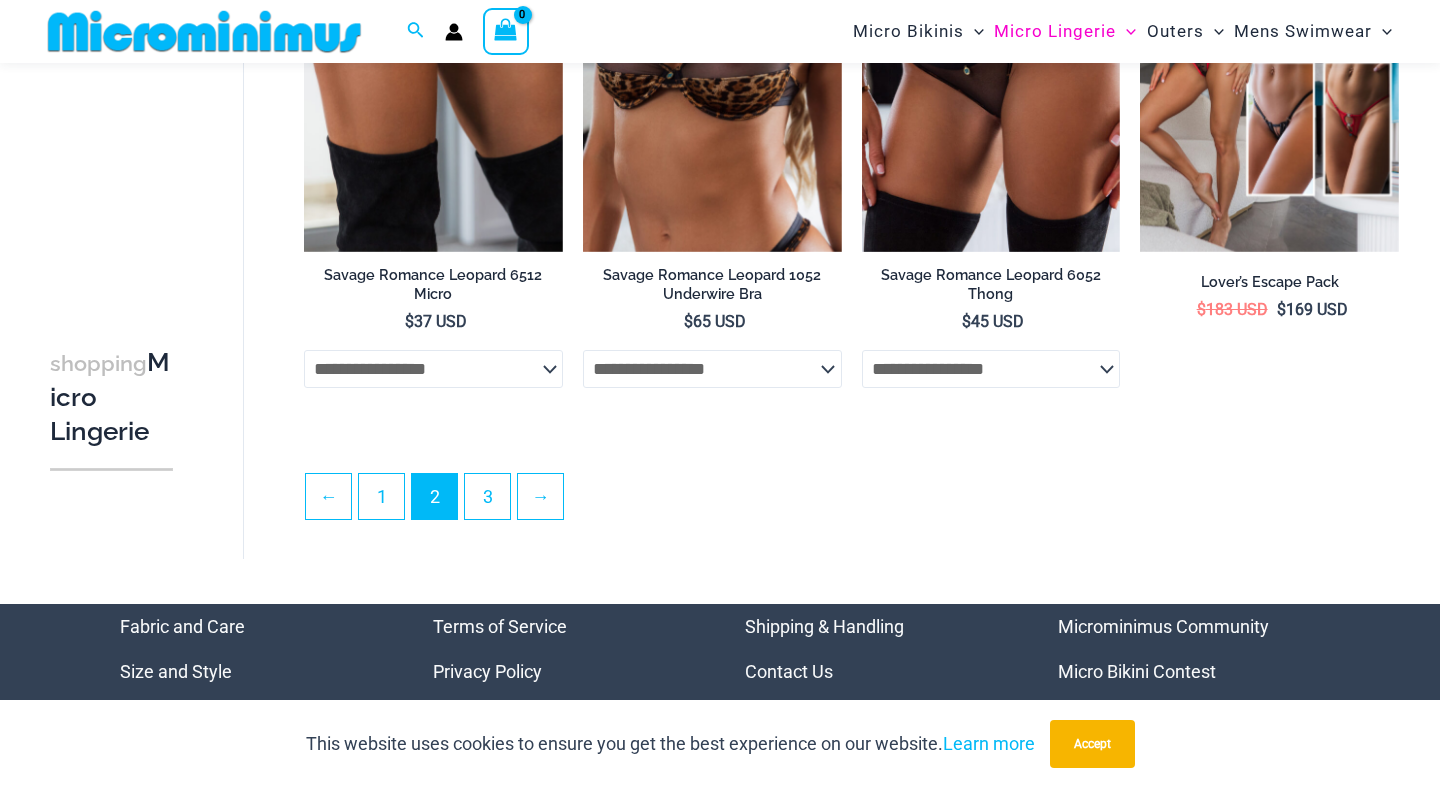 scroll, scrollTop: 4480, scrollLeft: 0, axis: vertical 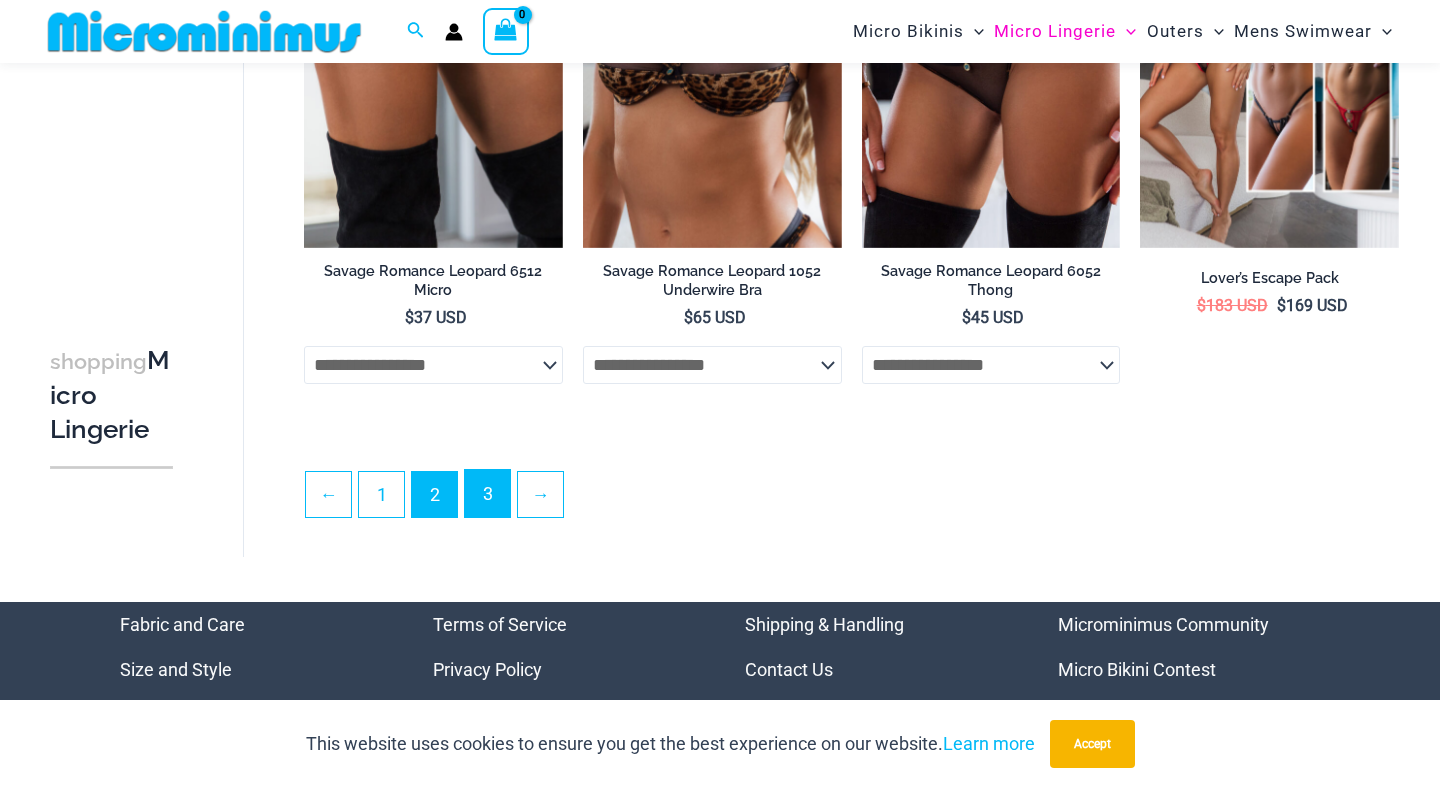 click on "3" at bounding box center [487, 493] 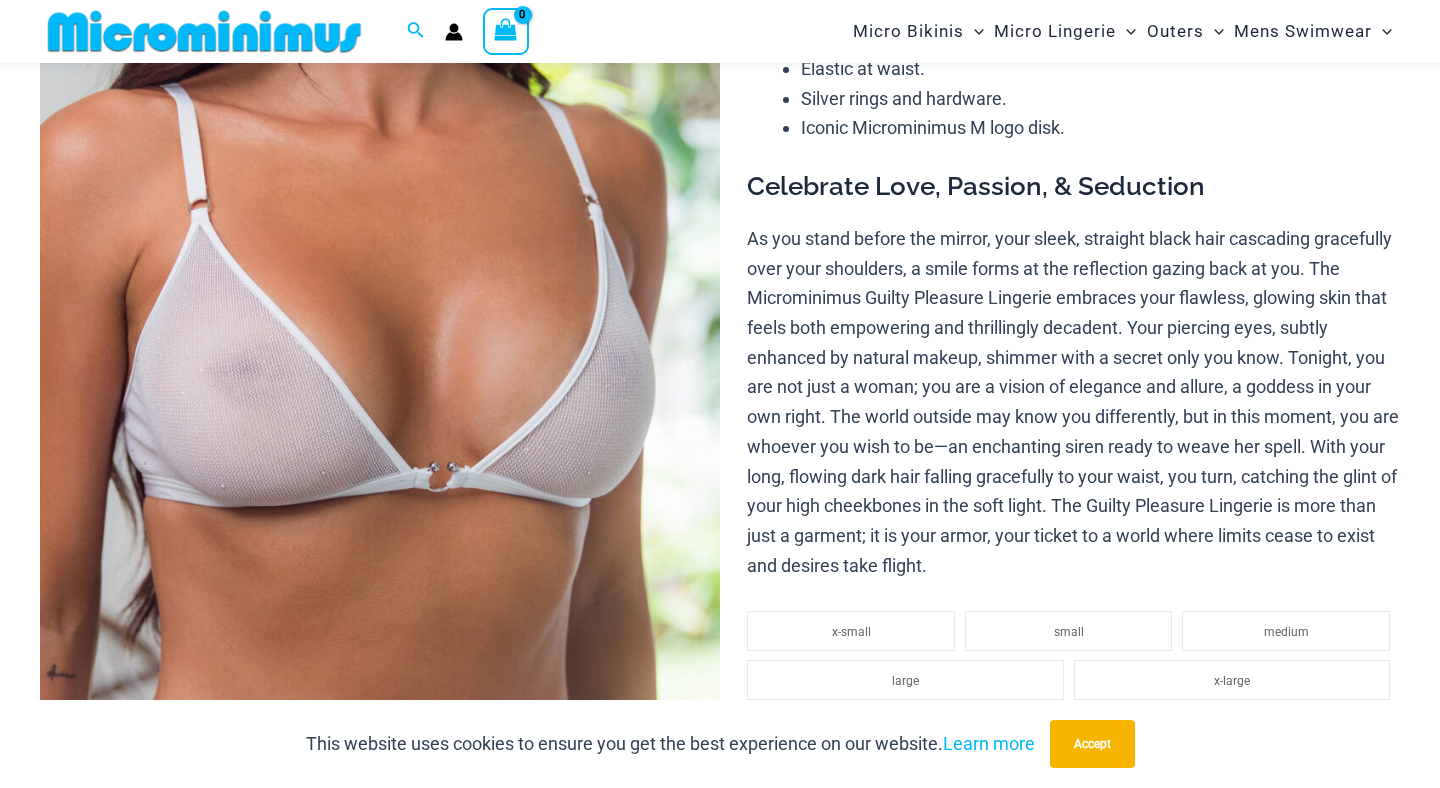 scroll, scrollTop: 324, scrollLeft: 0, axis: vertical 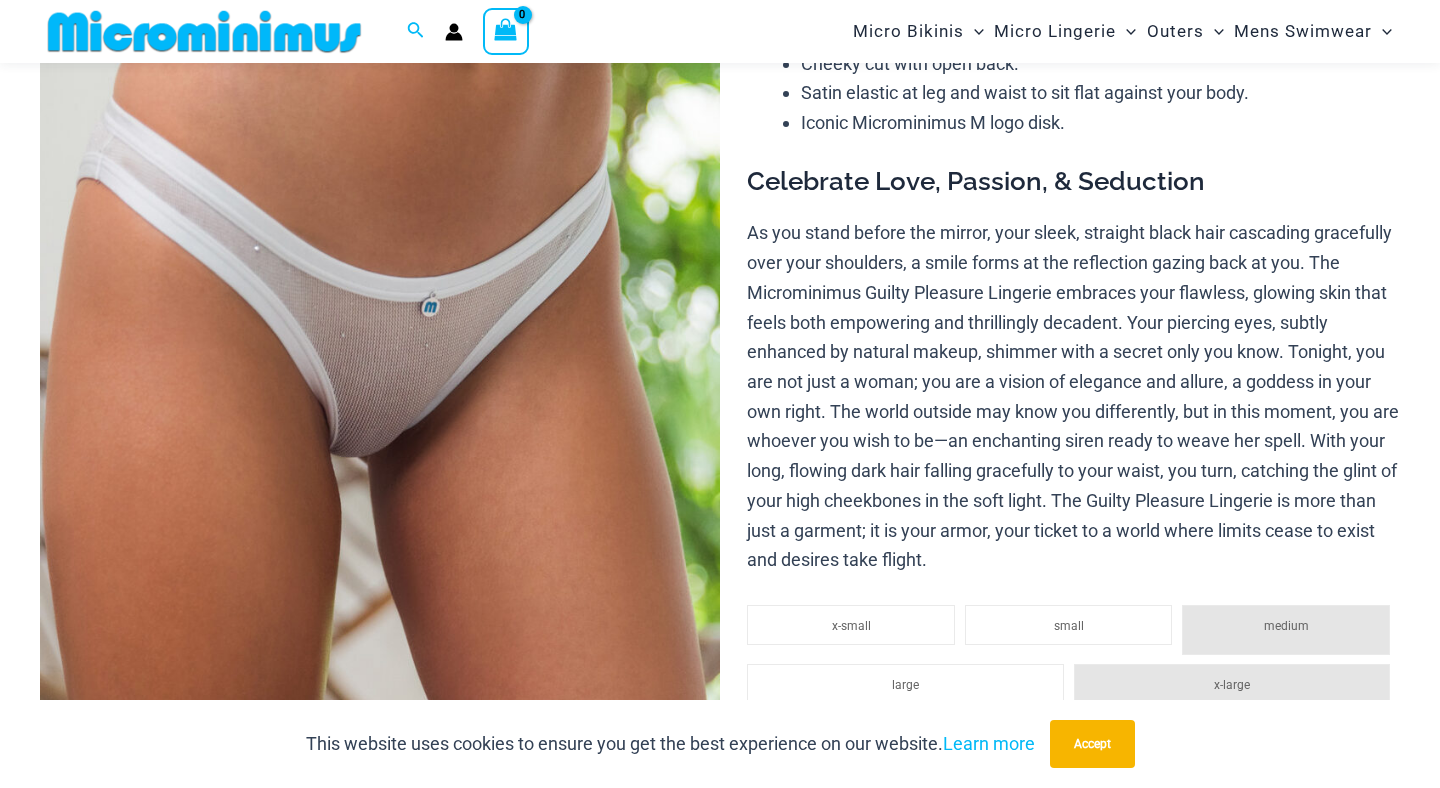 click at bounding box center [380, 423] 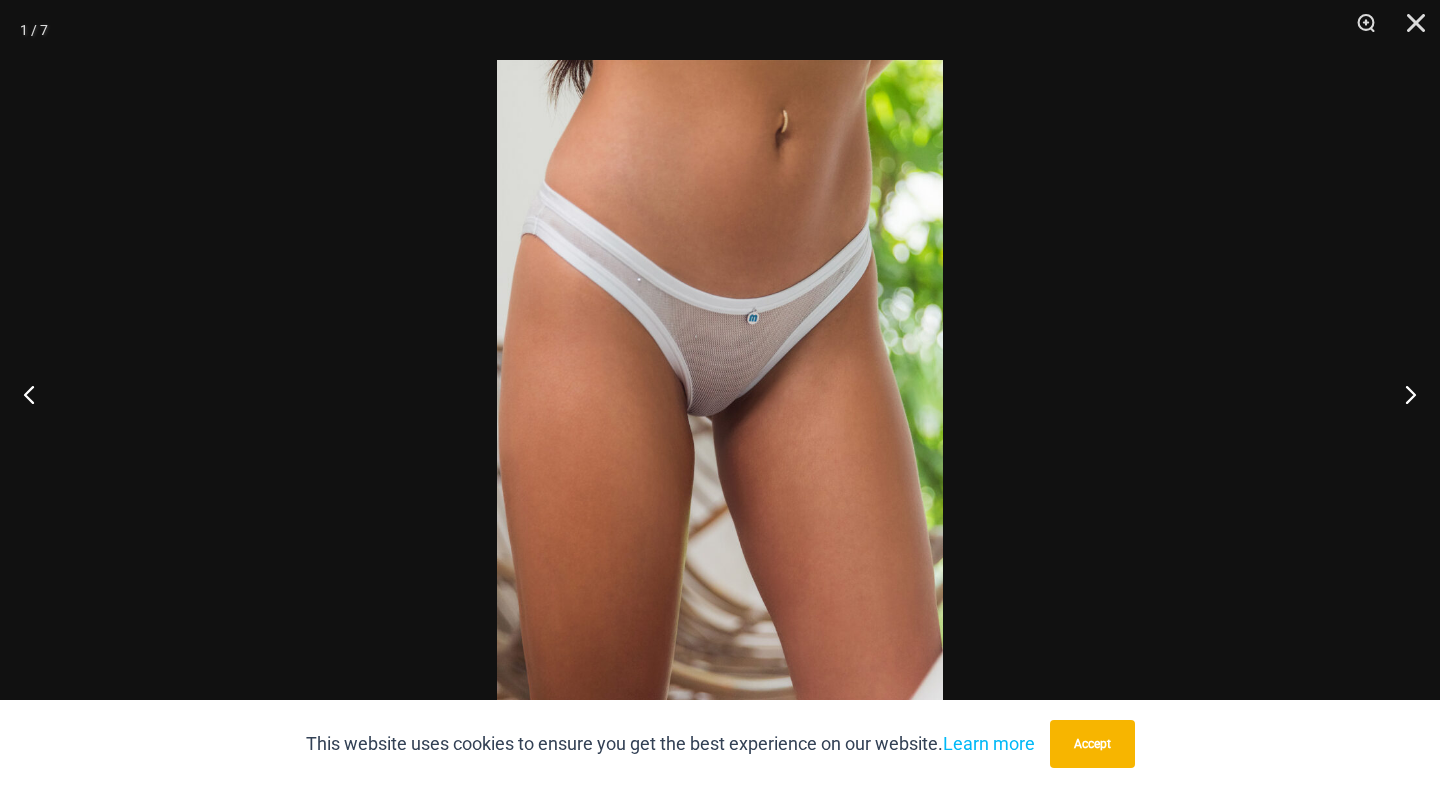 click at bounding box center (720, 394) 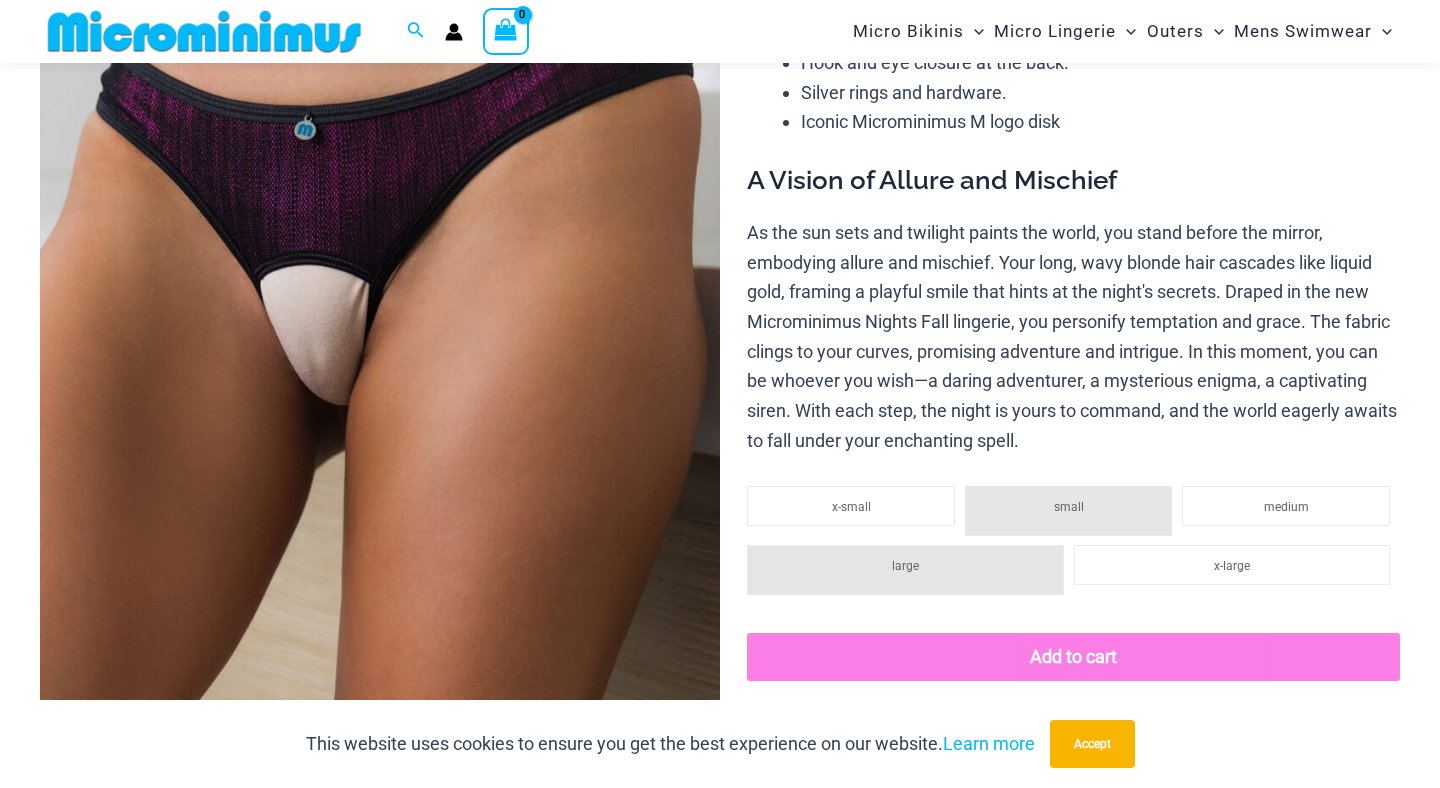 scroll, scrollTop: 385, scrollLeft: 0, axis: vertical 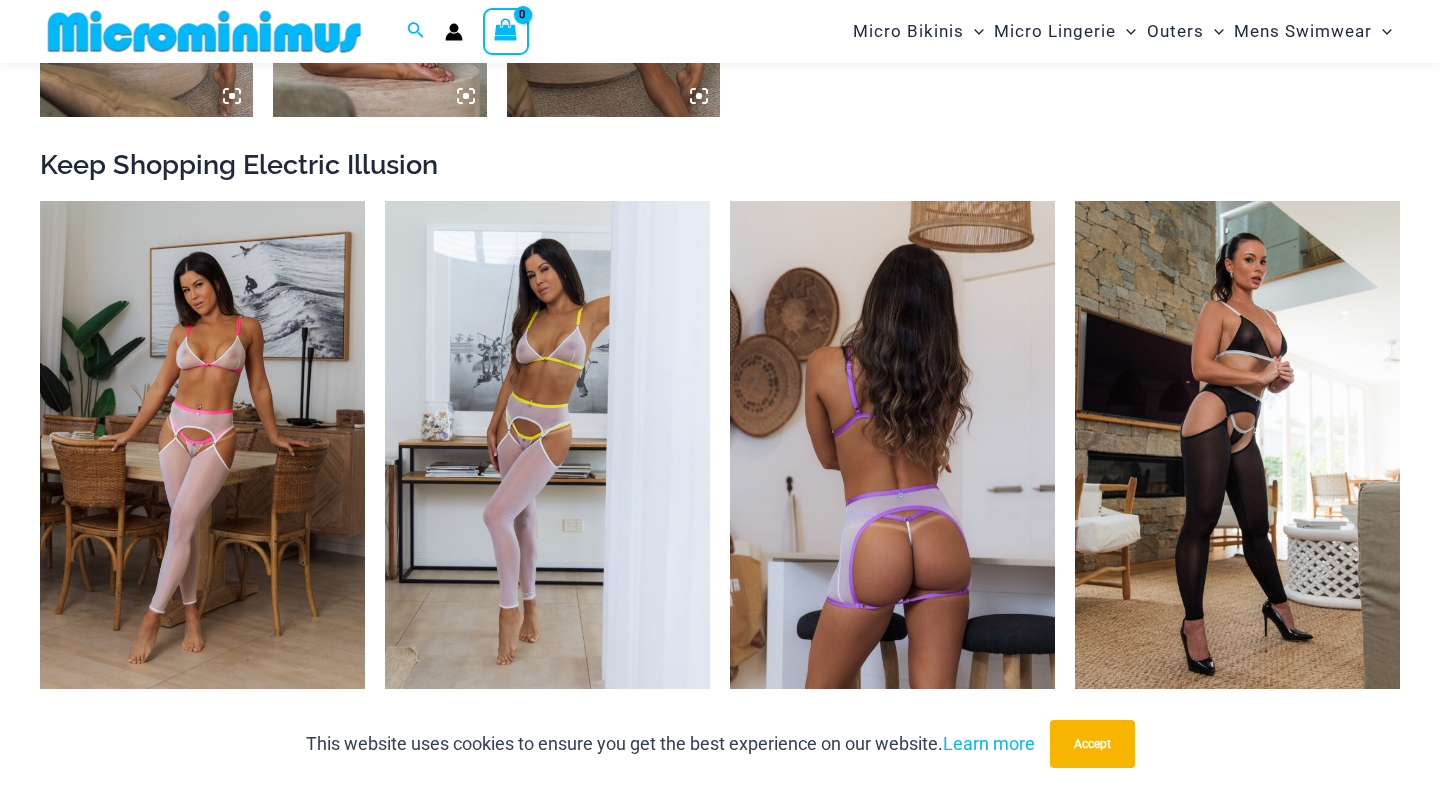 click at bounding box center [892, 445] 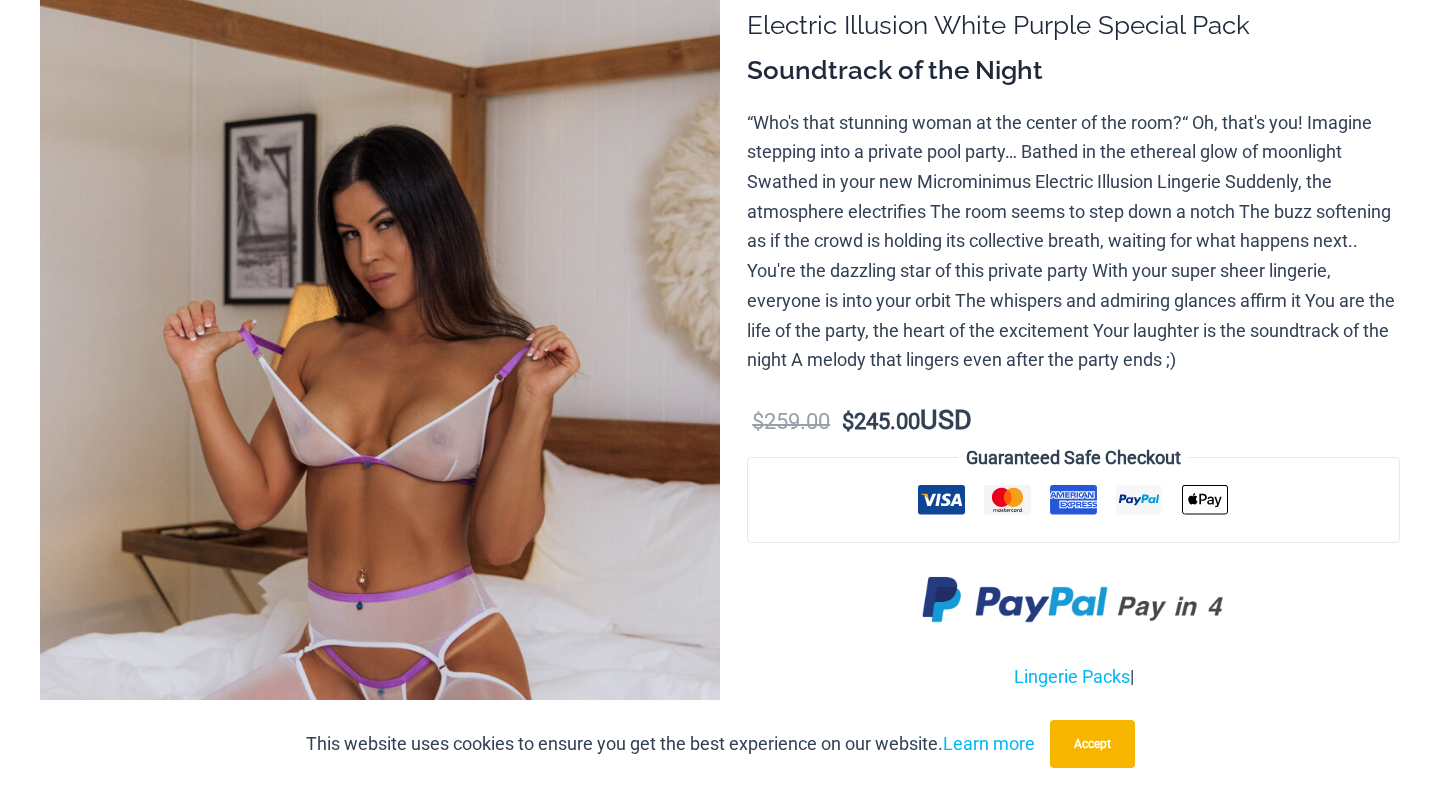 scroll, scrollTop: 327, scrollLeft: 0, axis: vertical 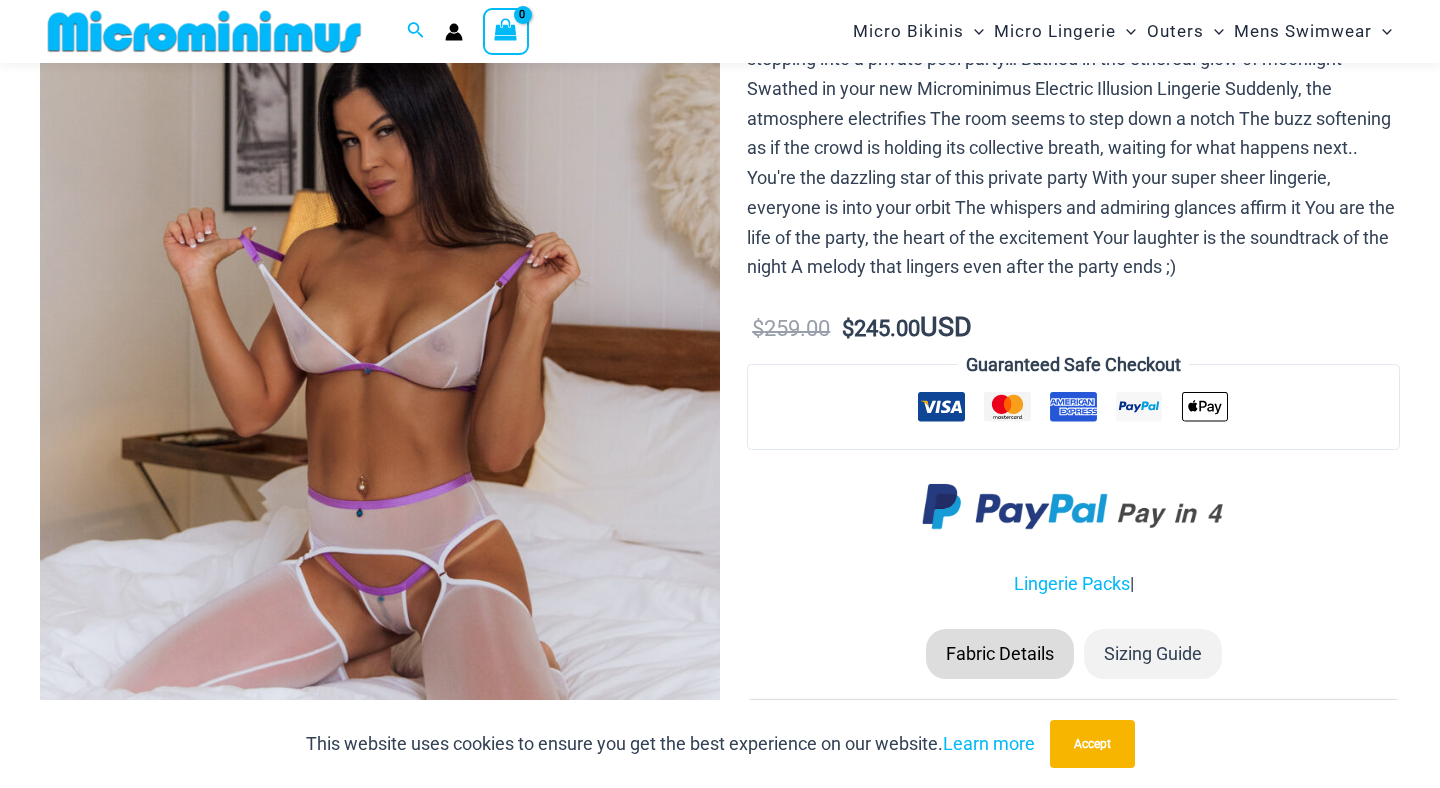 click at bounding box center [380, 365] 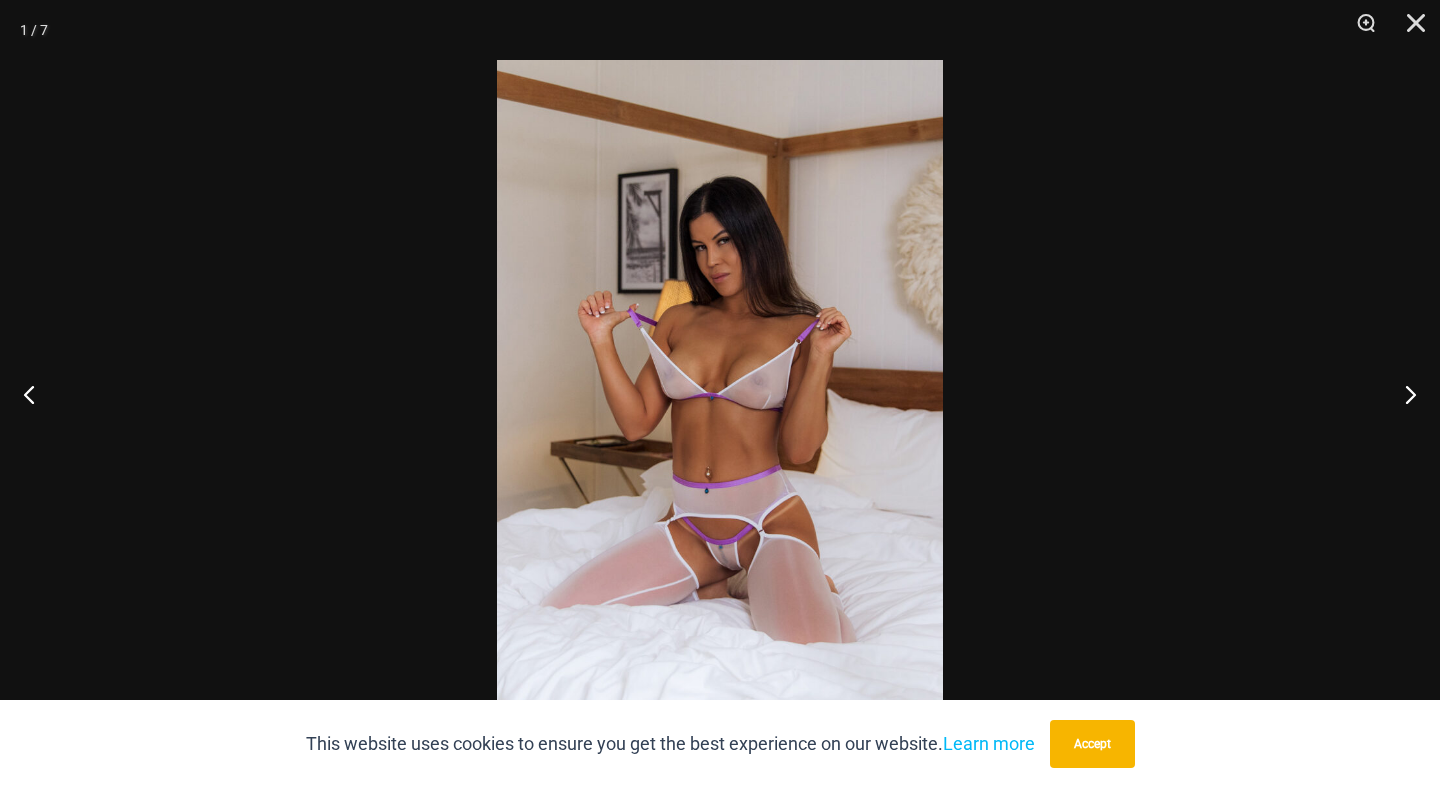 click at bounding box center (720, 394) 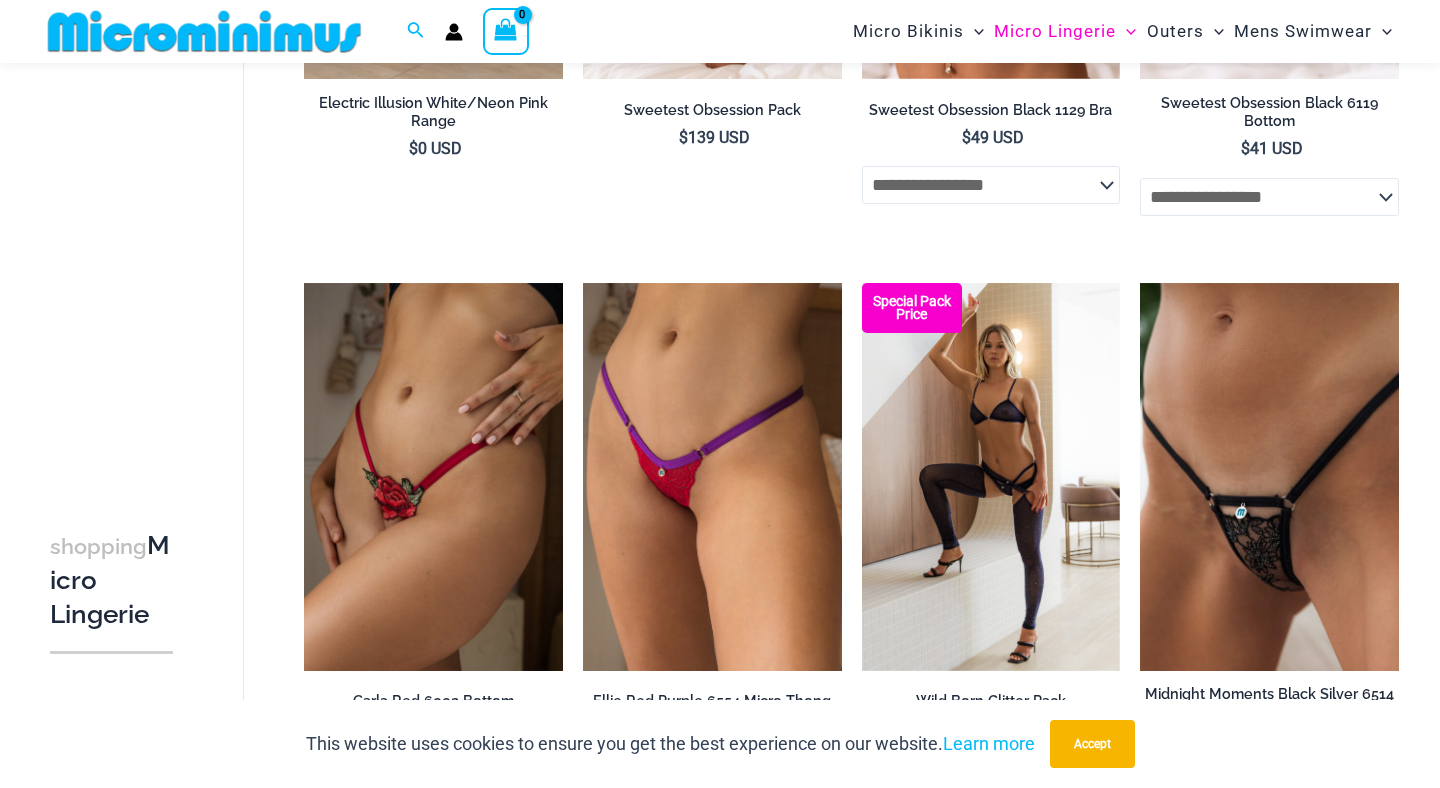 scroll, scrollTop: 1163, scrollLeft: 0, axis: vertical 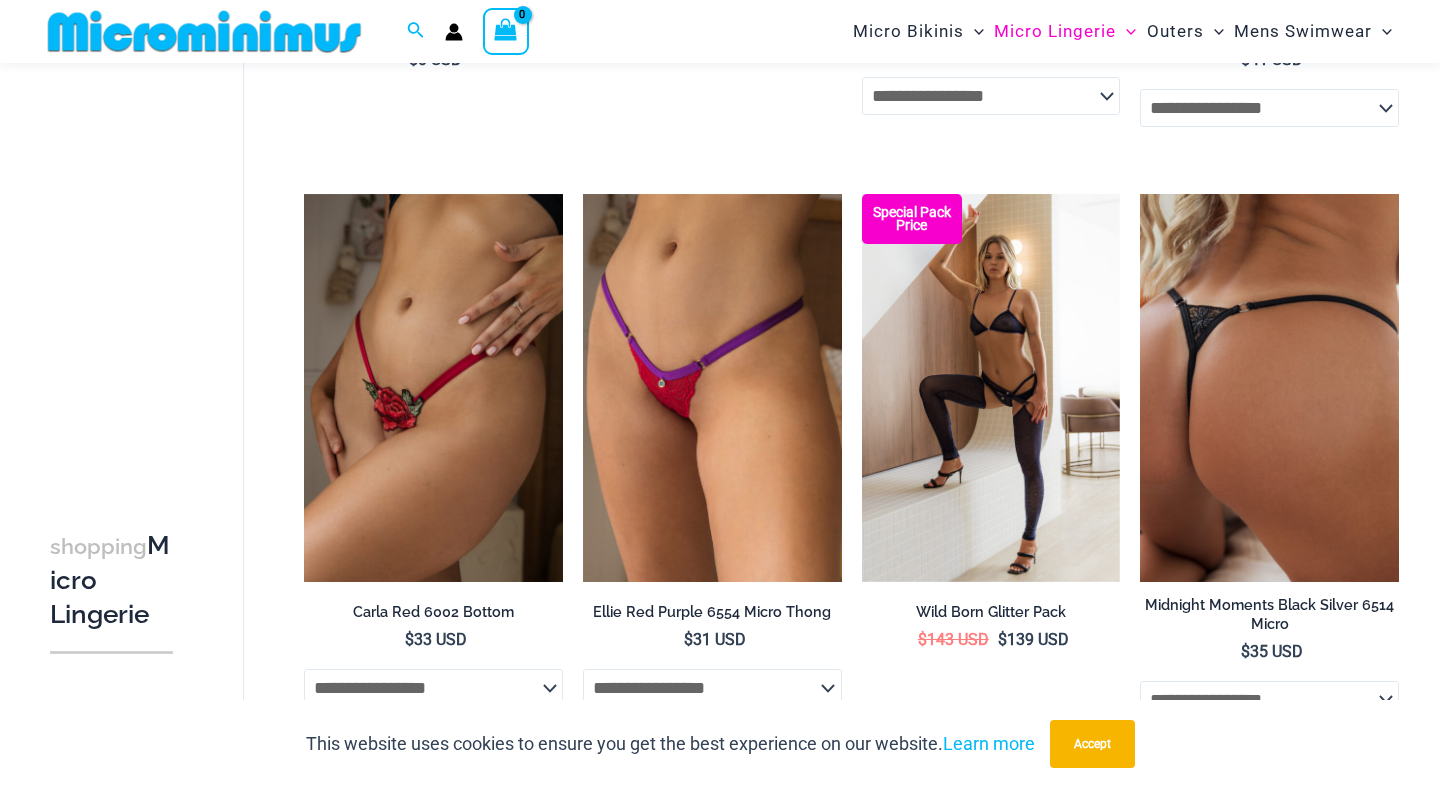 click at bounding box center [1269, 388] 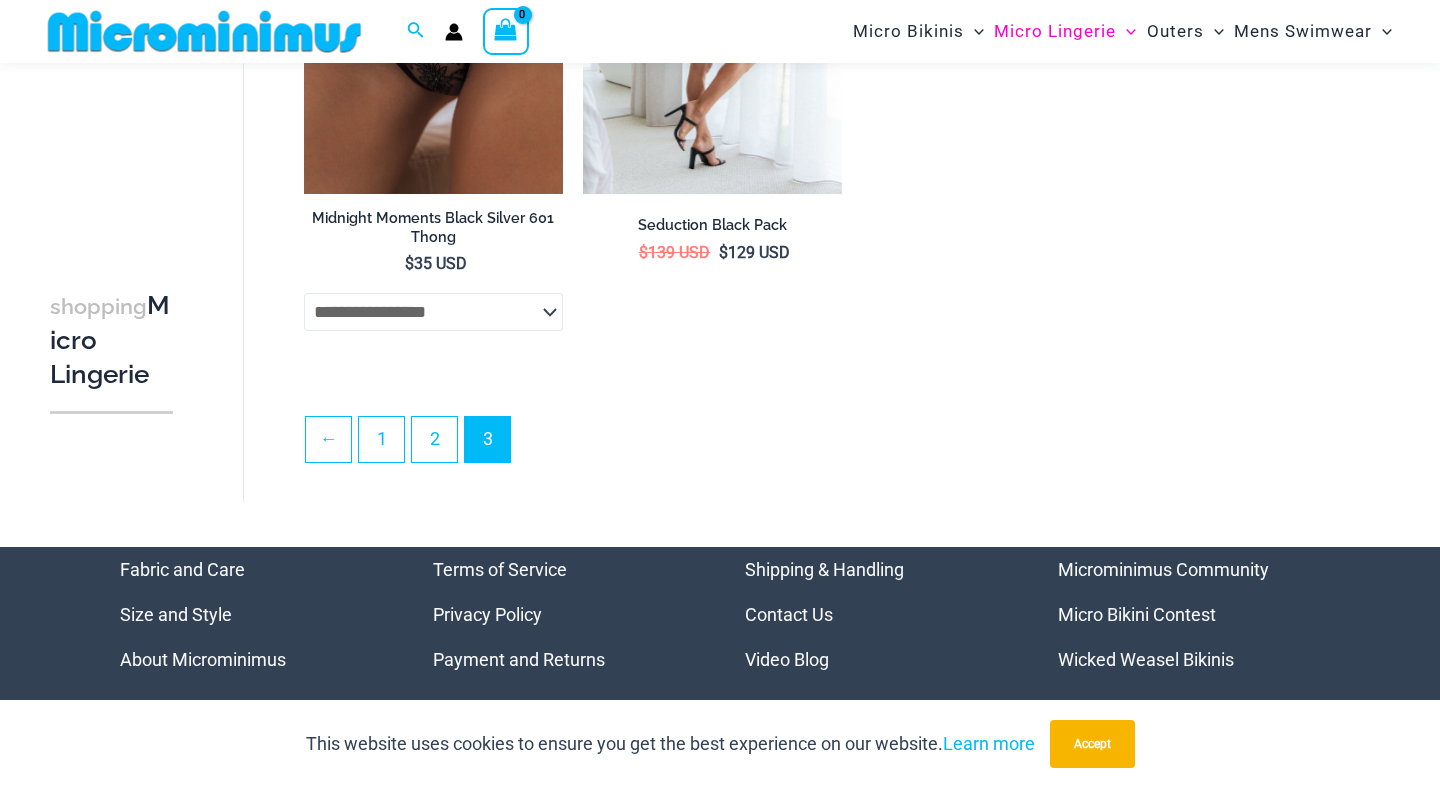 scroll, scrollTop: 2149, scrollLeft: 0, axis: vertical 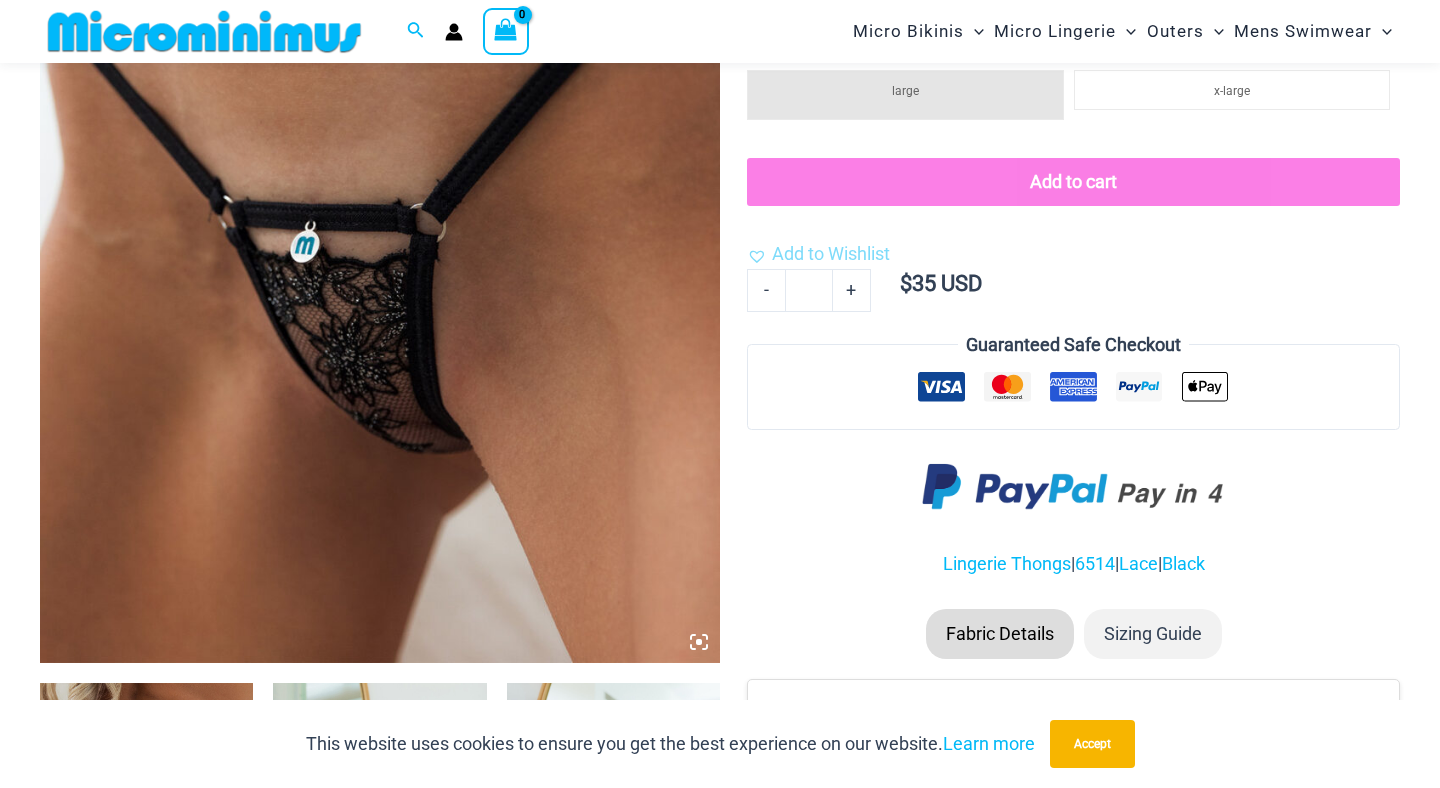 click 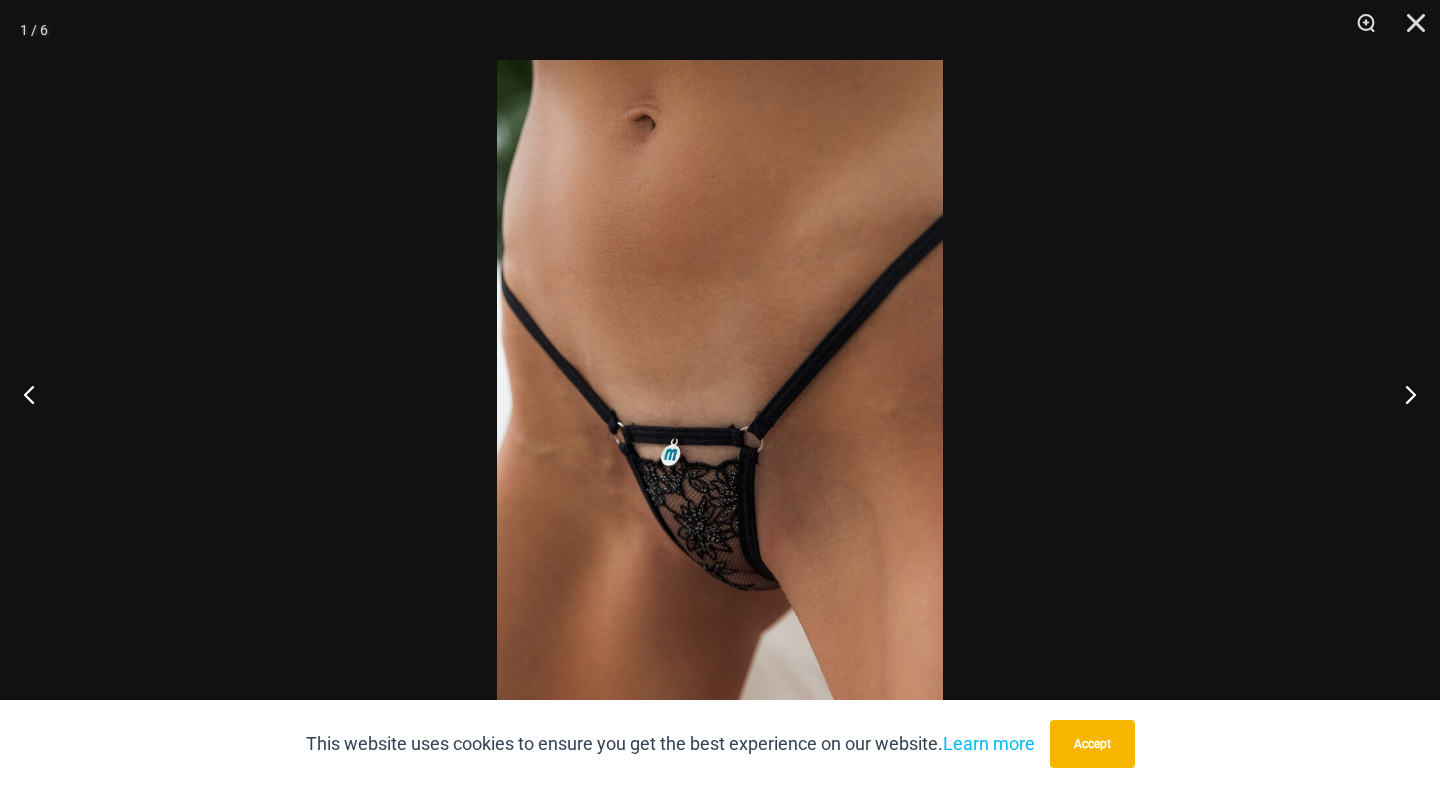 click at bounding box center (720, 394) 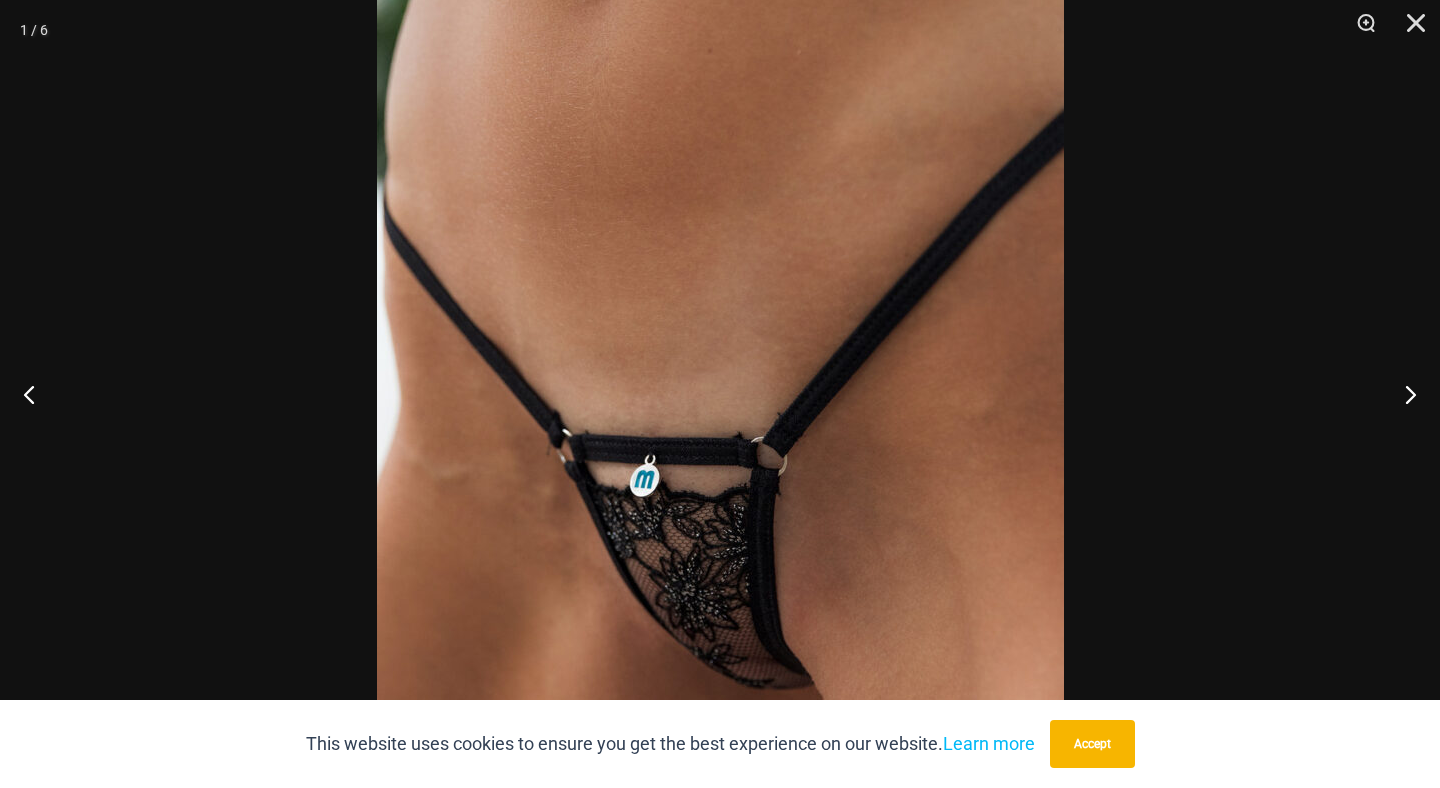 click at bounding box center [720, 386] 